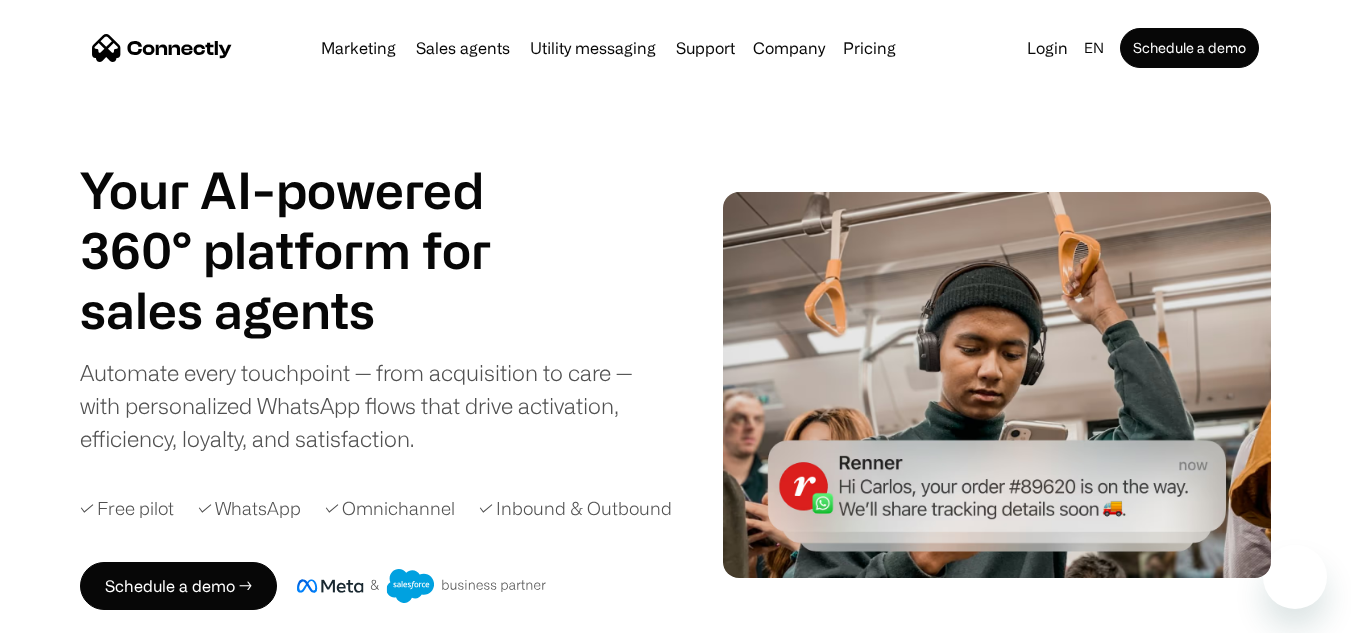 scroll, scrollTop: 0, scrollLeft: 0, axis: both 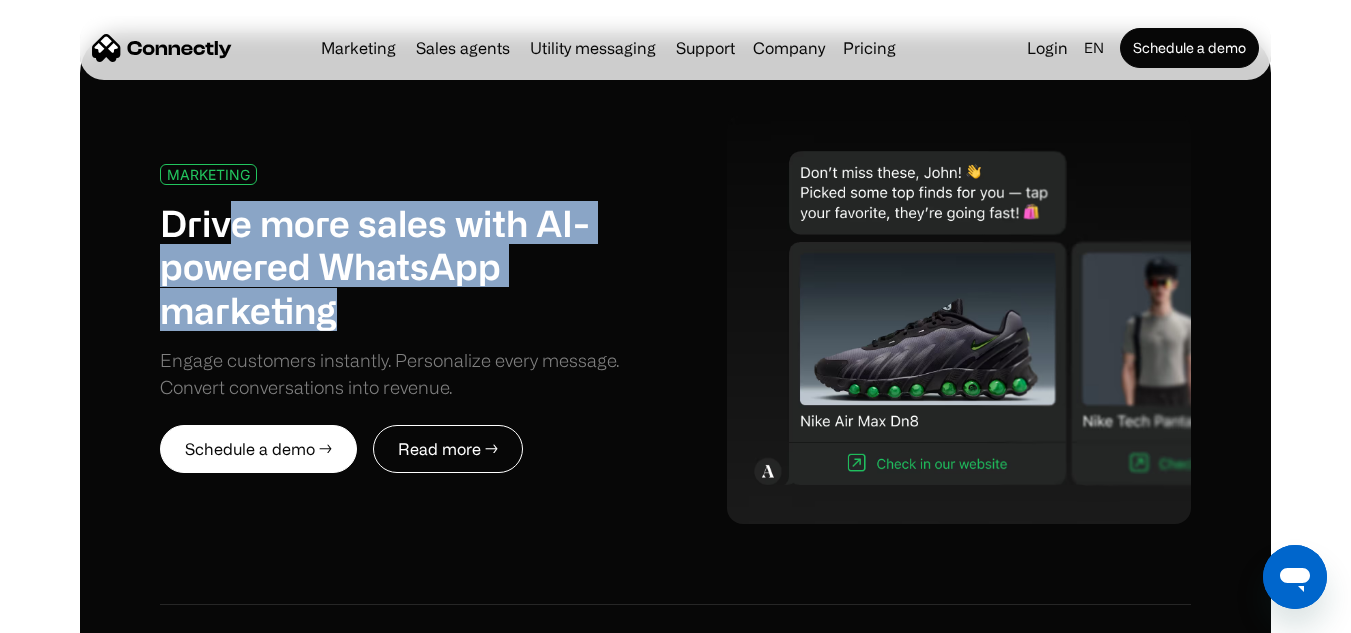 drag, startPoint x: 222, startPoint y: 235, endPoint x: 457, endPoint y: 320, distance: 249.89998 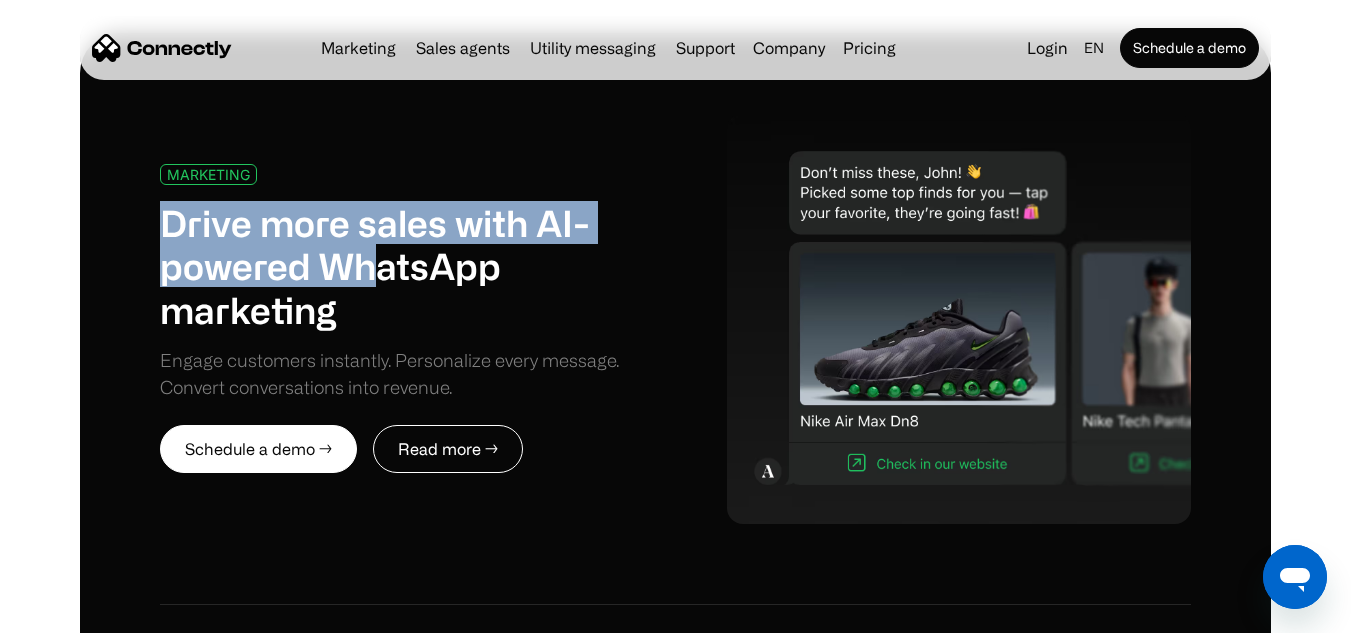 drag, startPoint x: 172, startPoint y: 227, endPoint x: 382, endPoint y: 276, distance: 215.6409 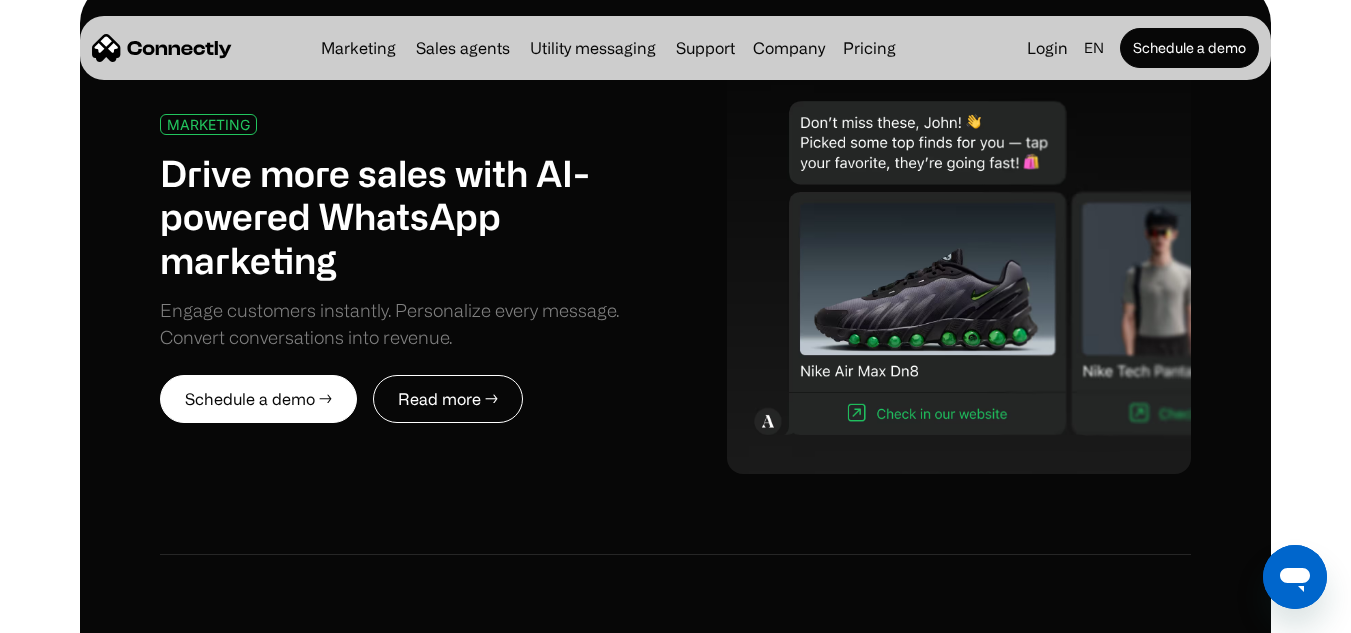 scroll, scrollTop: 941, scrollLeft: 0, axis: vertical 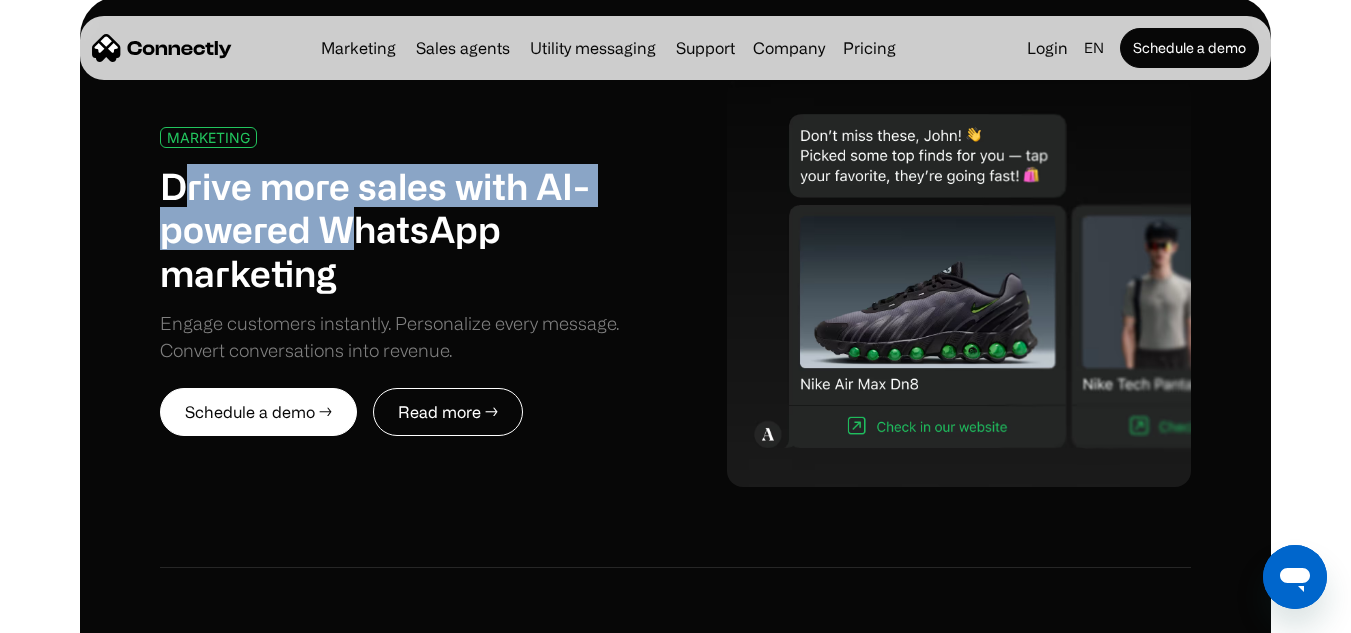 drag, startPoint x: 174, startPoint y: 191, endPoint x: 373, endPoint y: 232, distance: 203.17972 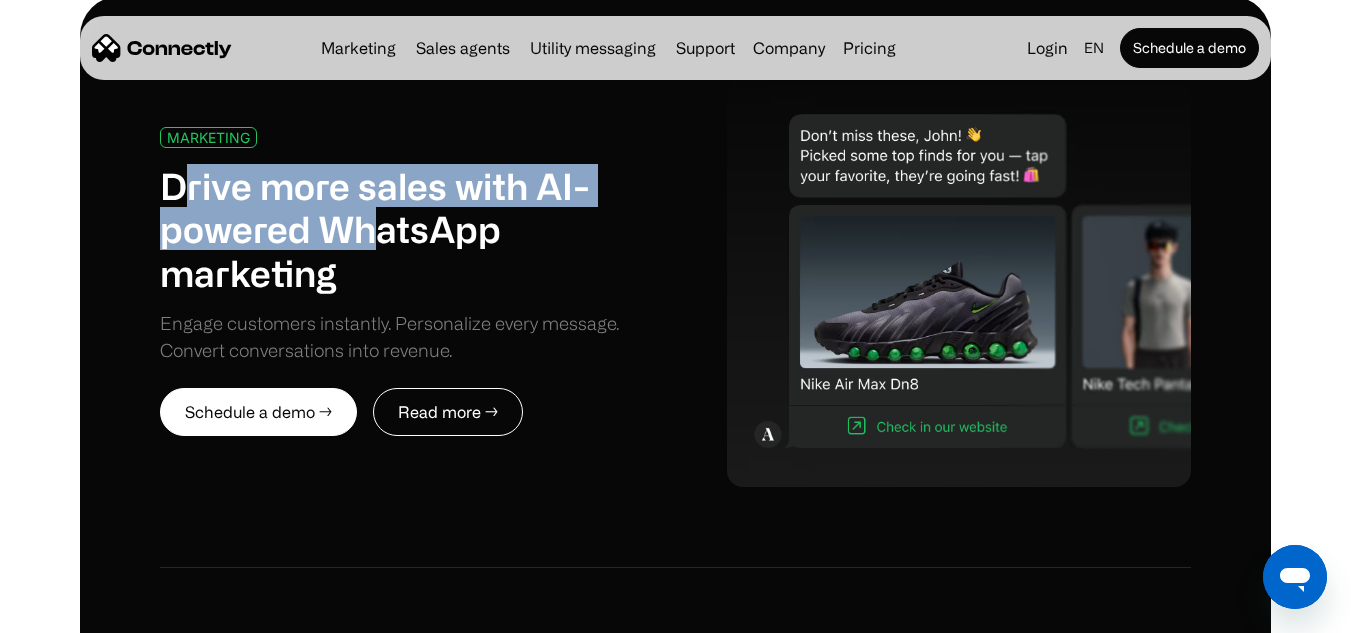 click on "Drive more sales with AI-powered WhatsApp marketing" at bounding box center [418, 229] 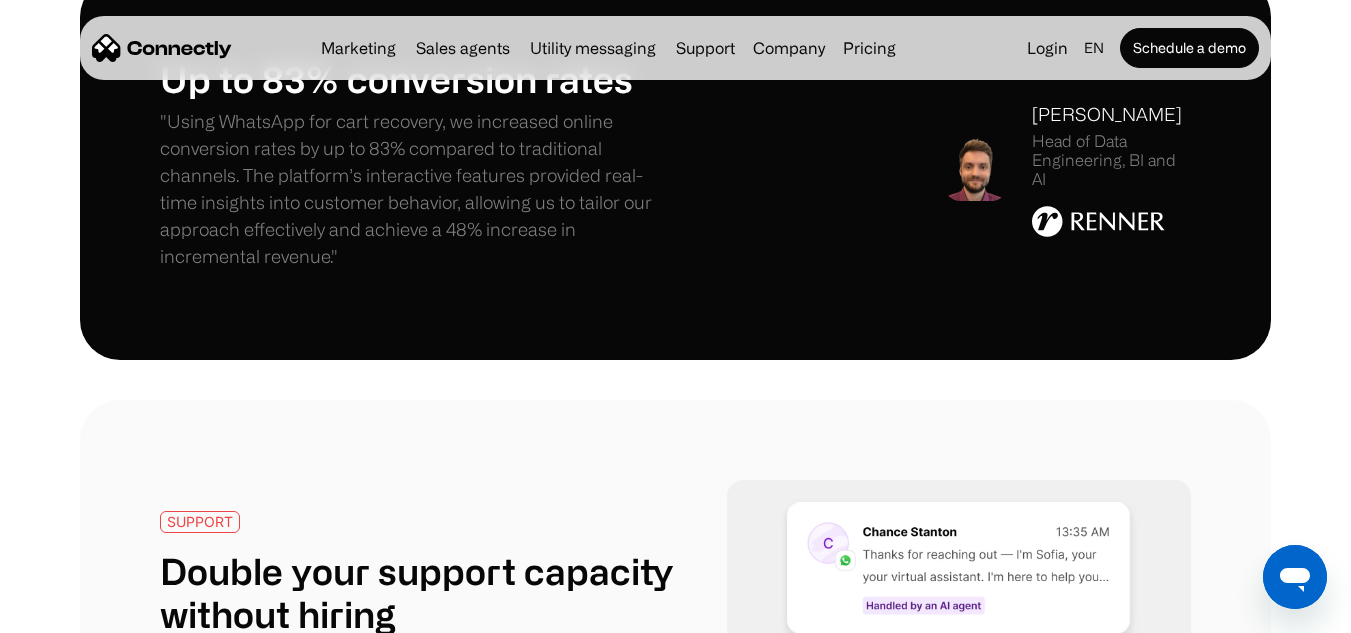 click on ""Using WhatsApp for cart recovery, we increased online conversion rates by up to 83% compared to traditional channels. The platform’s interactive features provided real-time insights into customer behavior, allowing us to tailor our approach effectively and achieve a 48% increase in incremental revenue."" at bounding box center (418, 189) 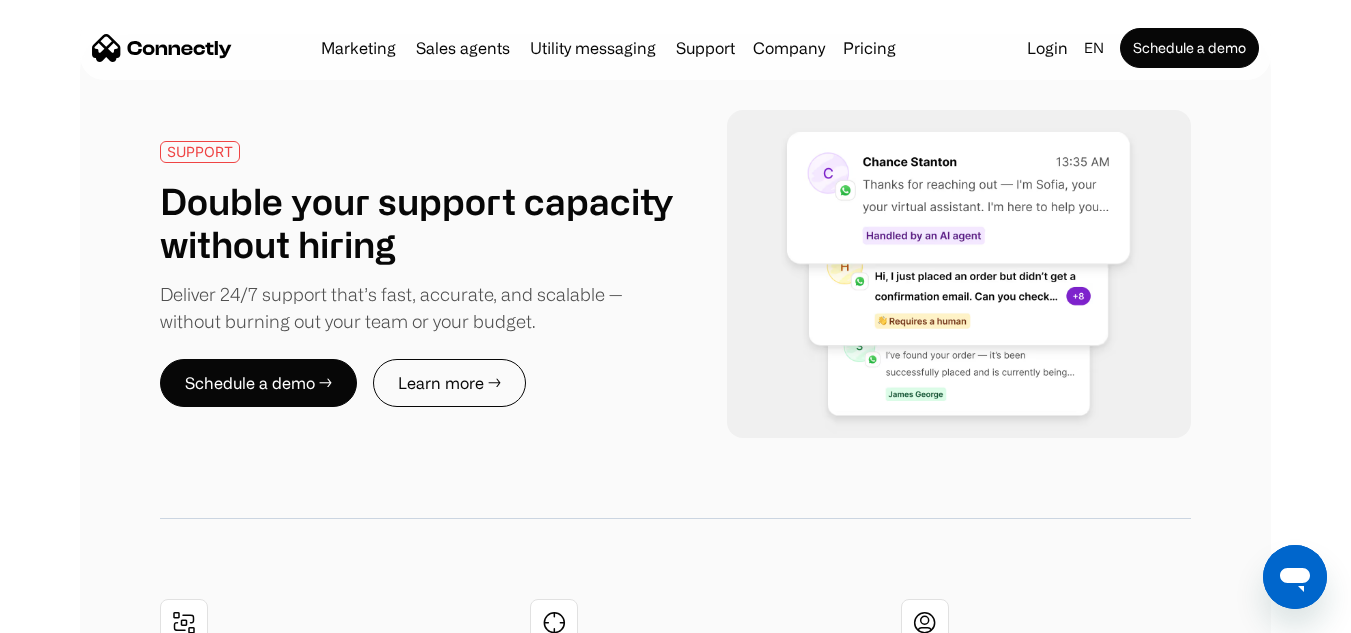 scroll, scrollTop: 3487, scrollLeft: 0, axis: vertical 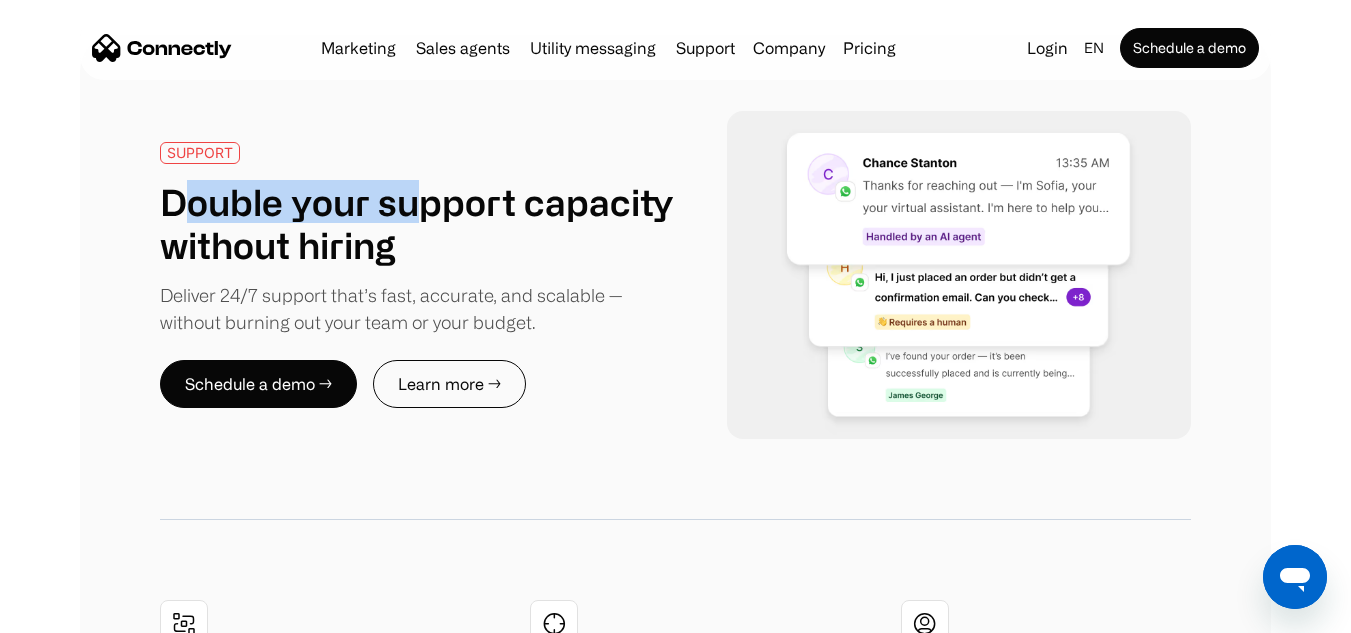 drag, startPoint x: 197, startPoint y: 187, endPoint x: 413, endPoint y: 183, distance: 216.03703 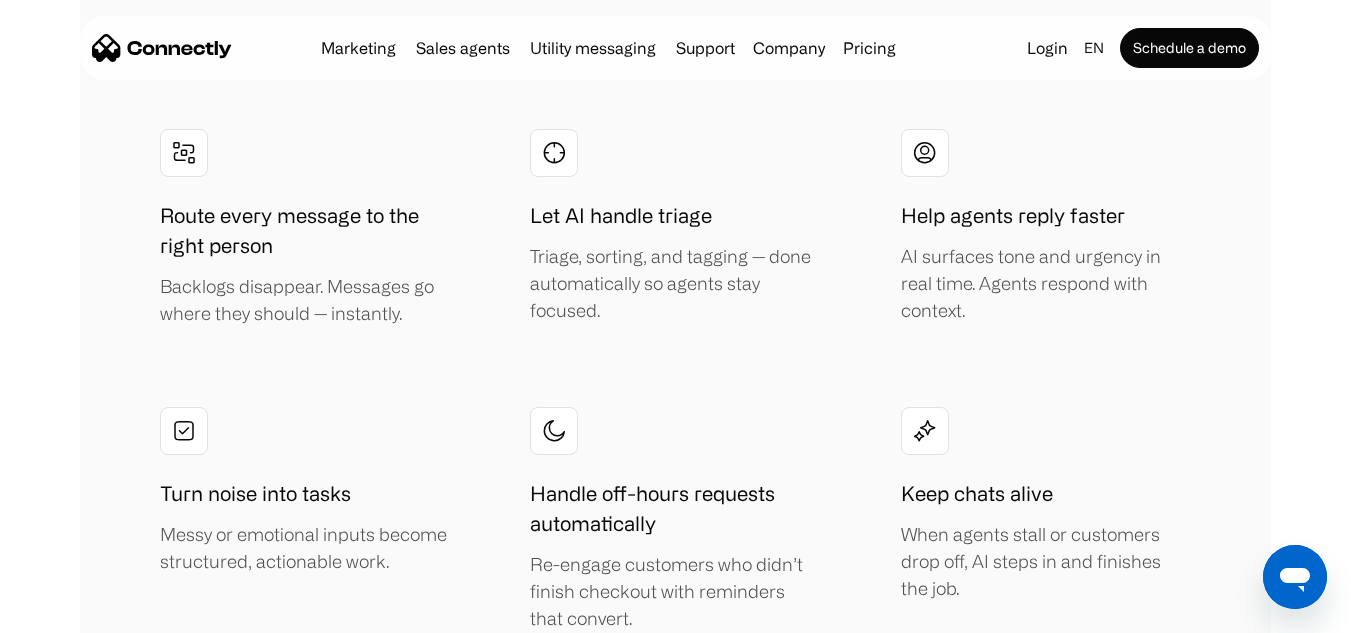 scroll, scrollTop: 3995, scrollLeft: 0, axis: vertical 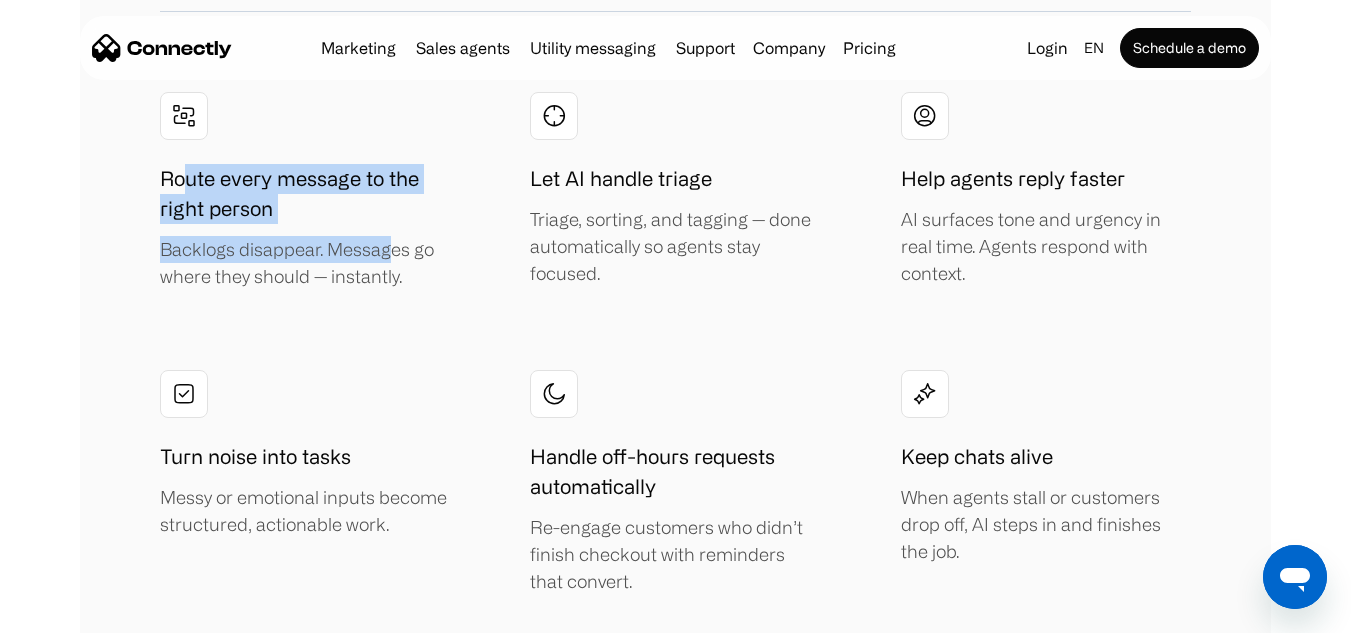 drag, startPoint x: 191, startPoint y: 180, endPoint x: 395, endPoint y: 241, distance: 212.92487 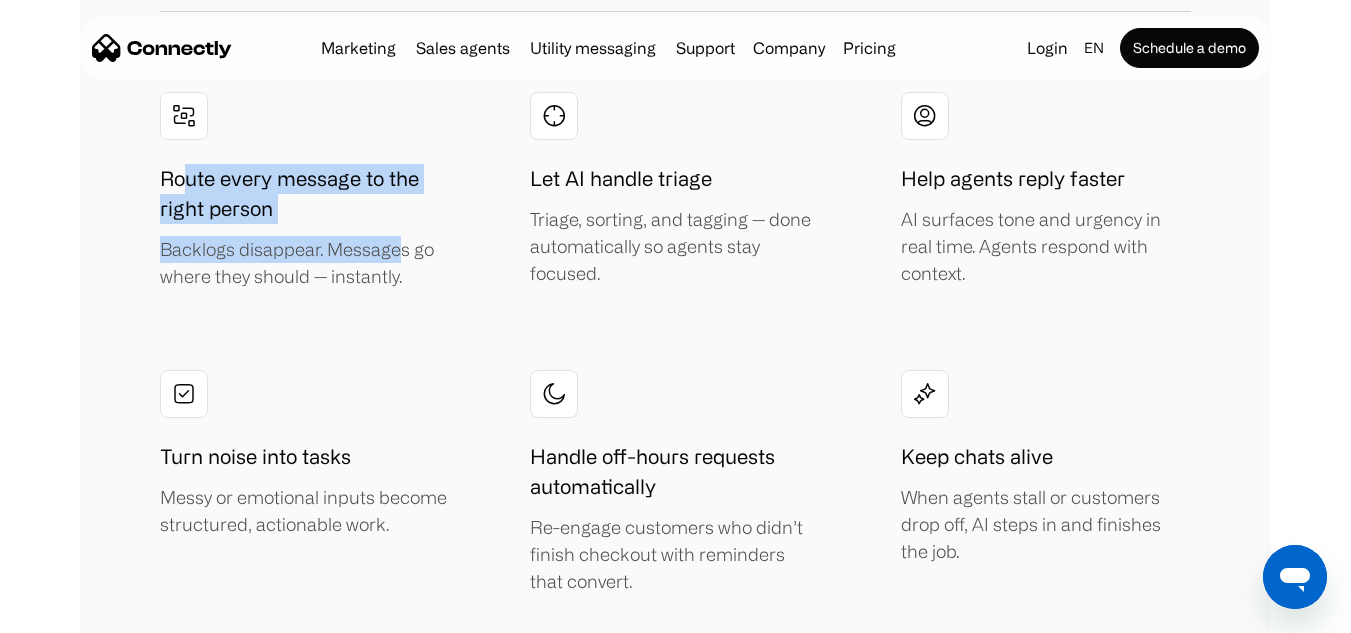 click on "Backlogs disappear. Messages go where they should — instantly." at bounding box center (305, 263) 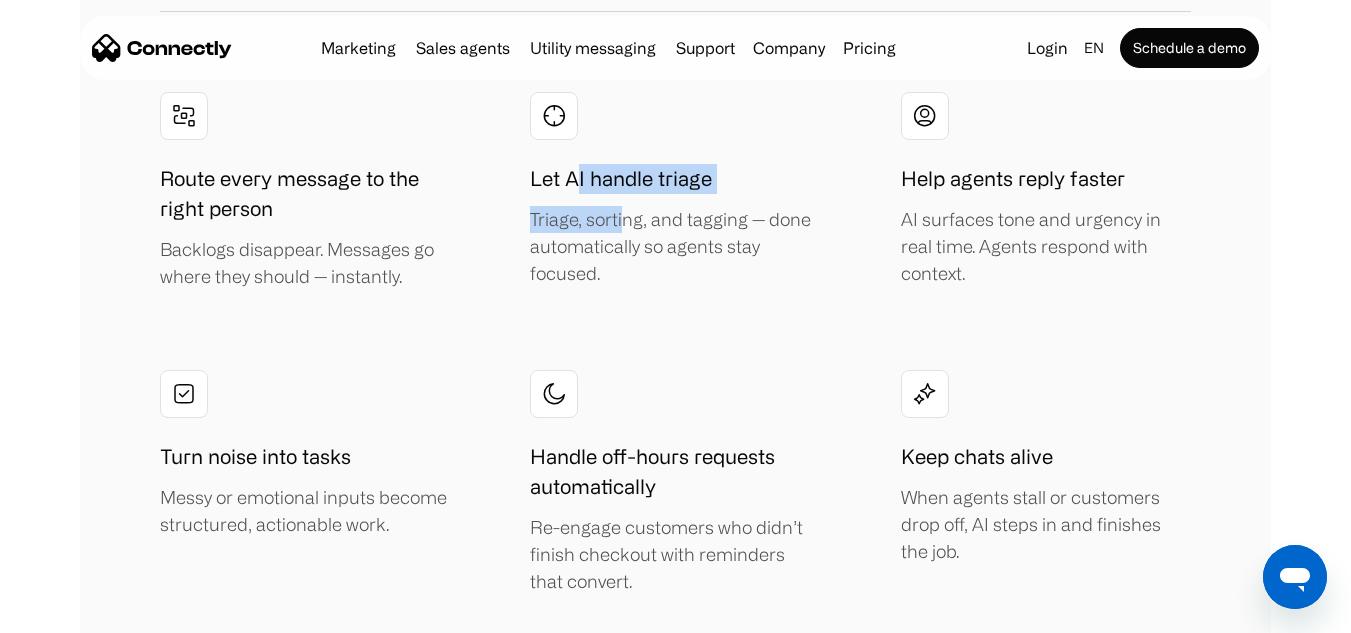 drag, startPoint x: 583, startPoint y: 190, endPoint x: 686, endPoint y: 223, distance: 108.157295 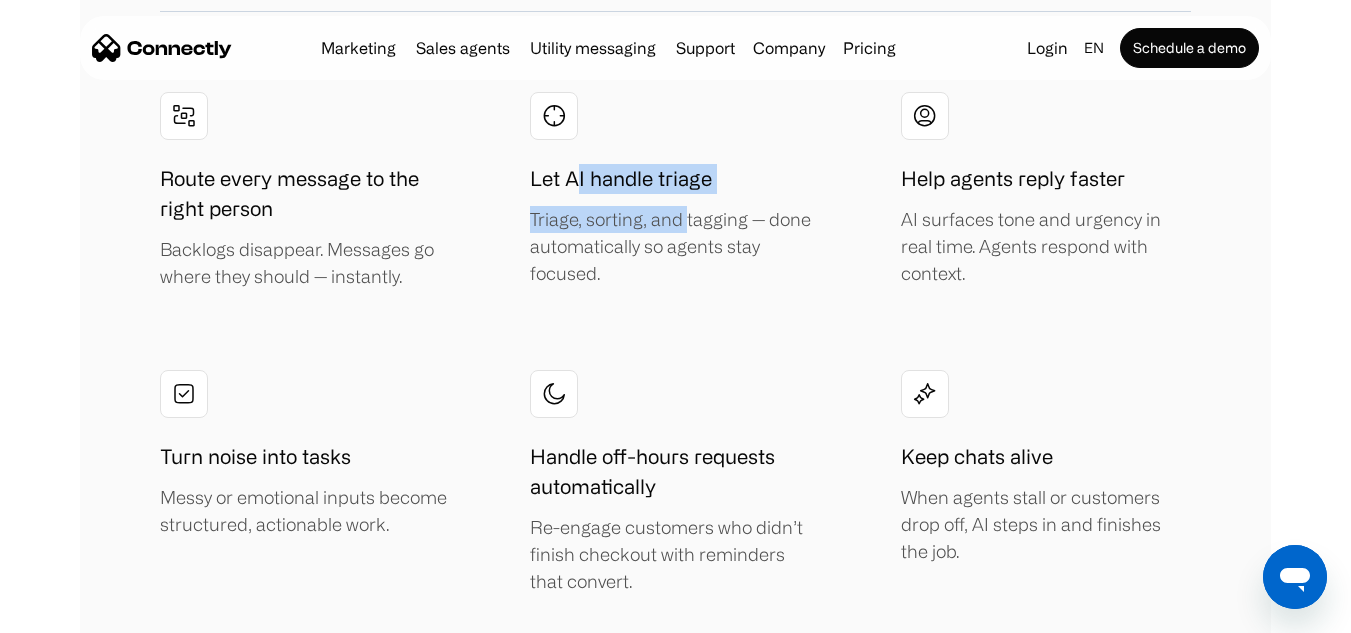 click on "Triage, sorting, and tagging — done automatically so agents stay focused." at bounding box center [675, 246] 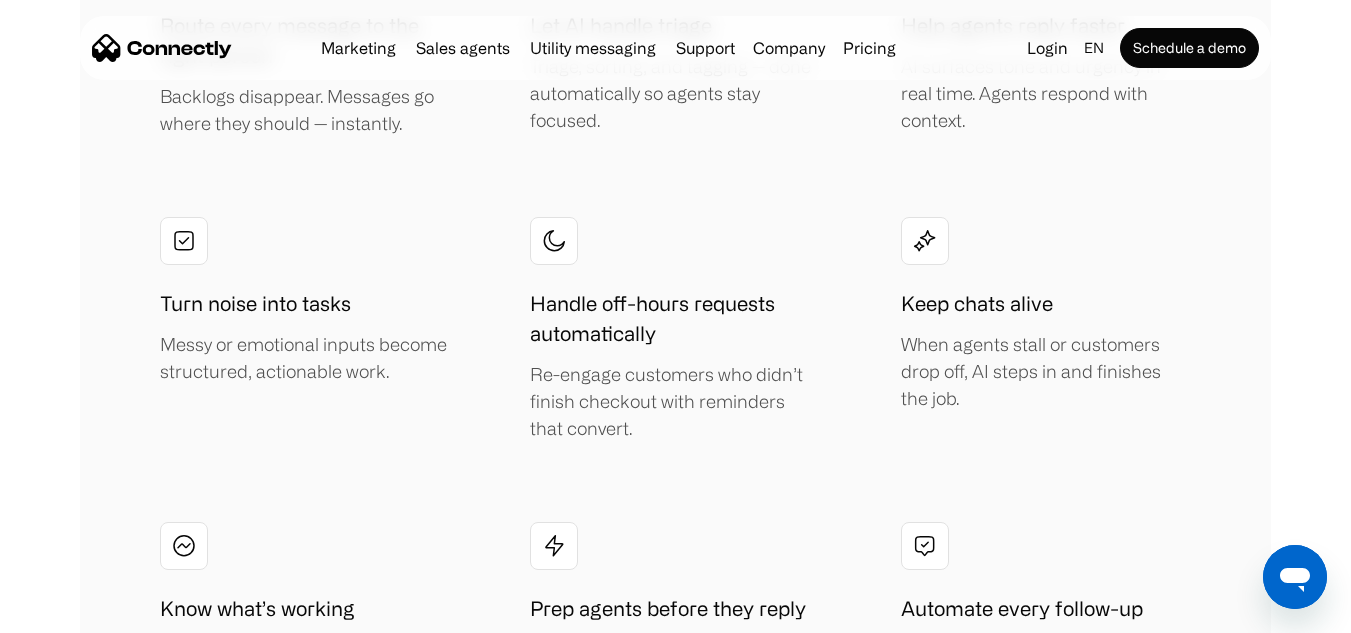 scroll, scrollTop: 4154, scrollLeft: 0, axis: vertical 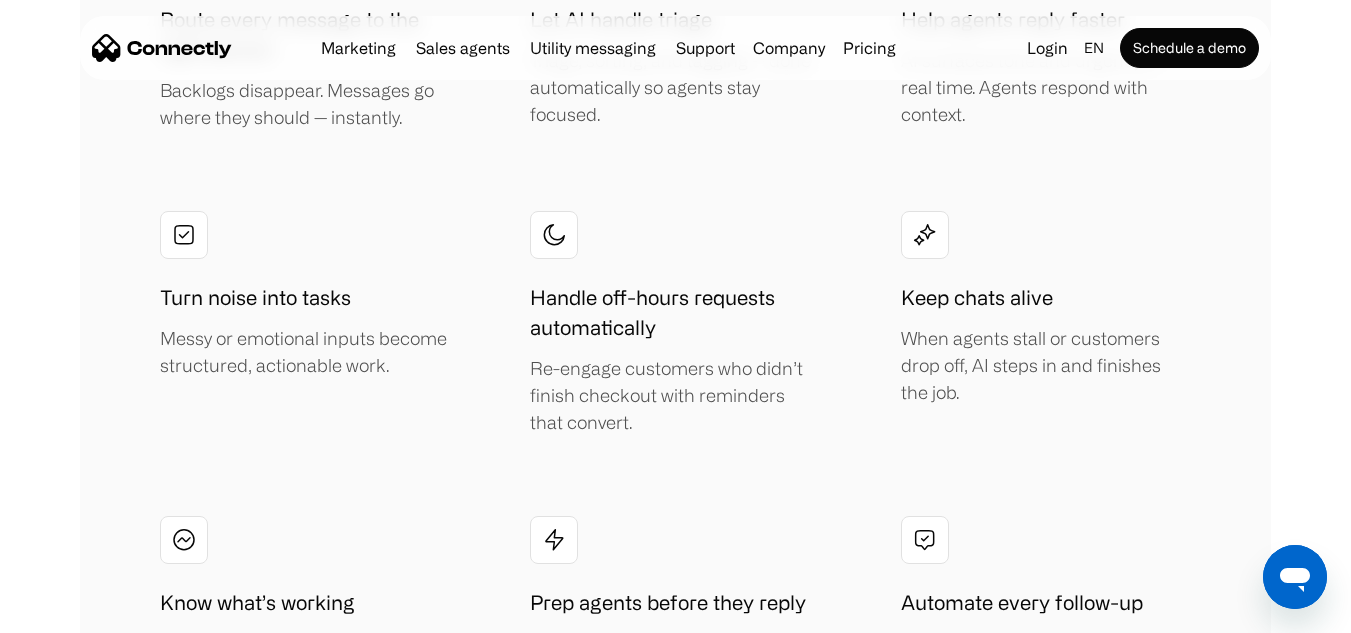 drag, startPoint x: 188, startPoint y: 297, endPoint x: 433, endPoint y: 372, distance: 256.22256 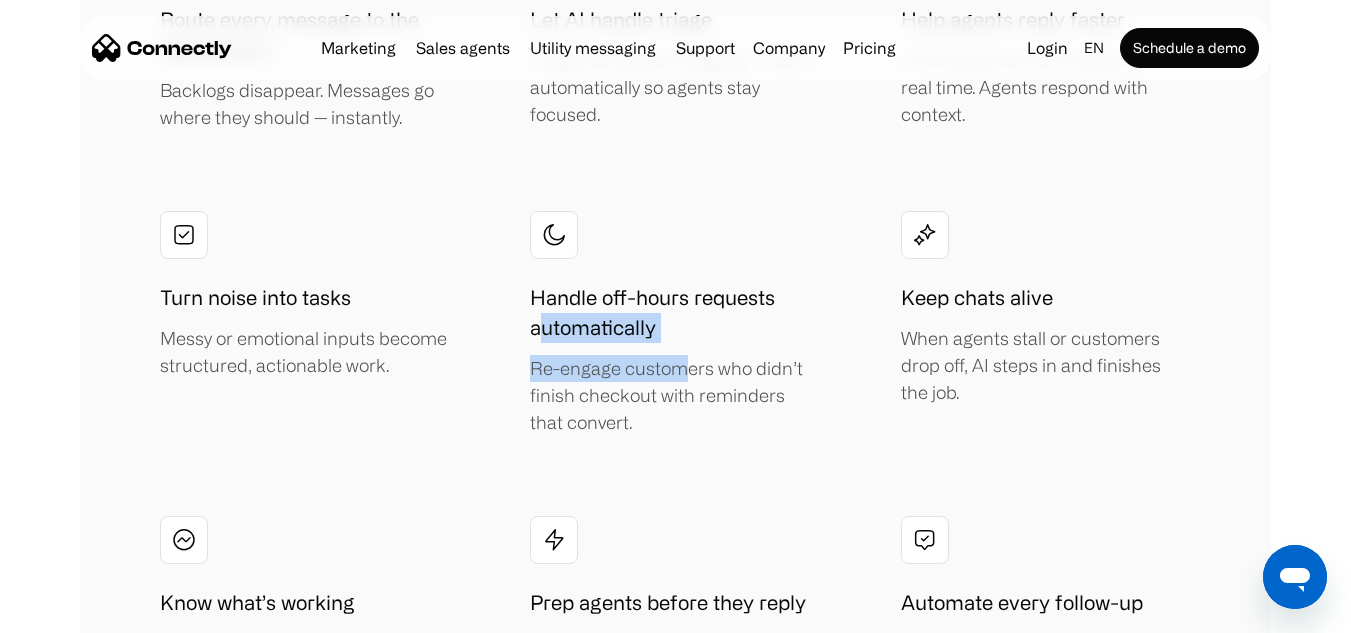 drag, startPoint x: 542, startPoint y: 321, endPoint x: 683, endPoint y: 362, distance: 146.84004 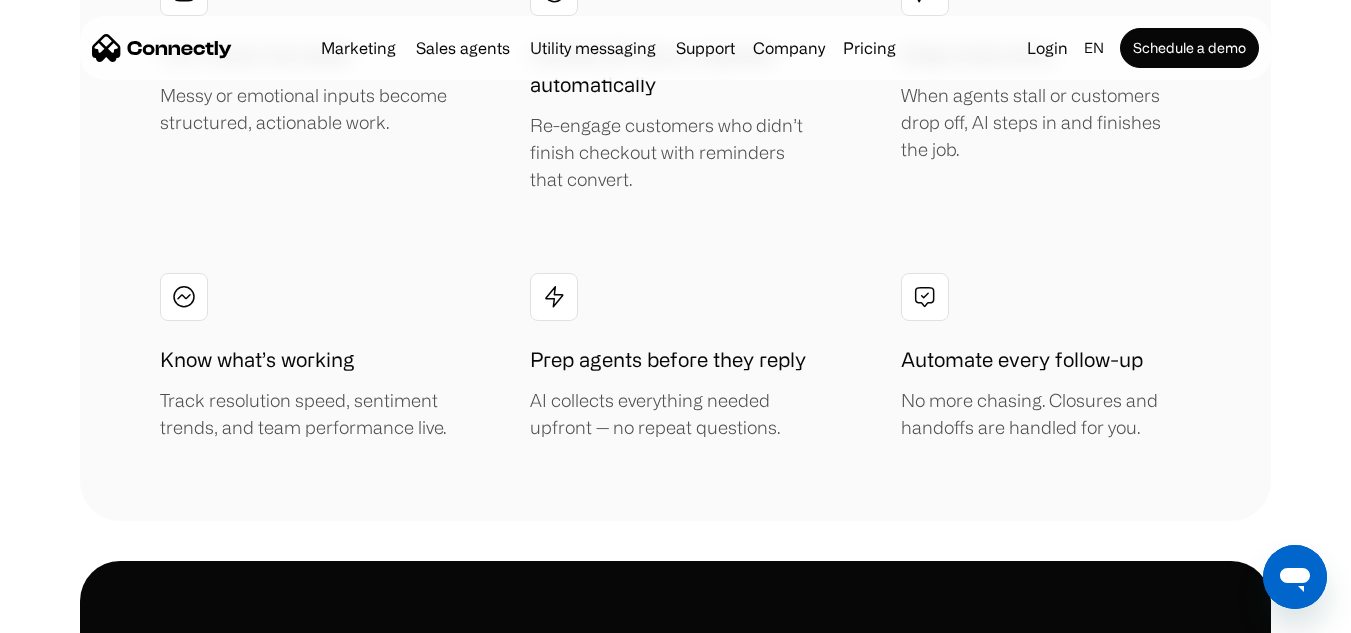 scroll, scrollTop: 4413, scrollLeft: 0, axis: vertical 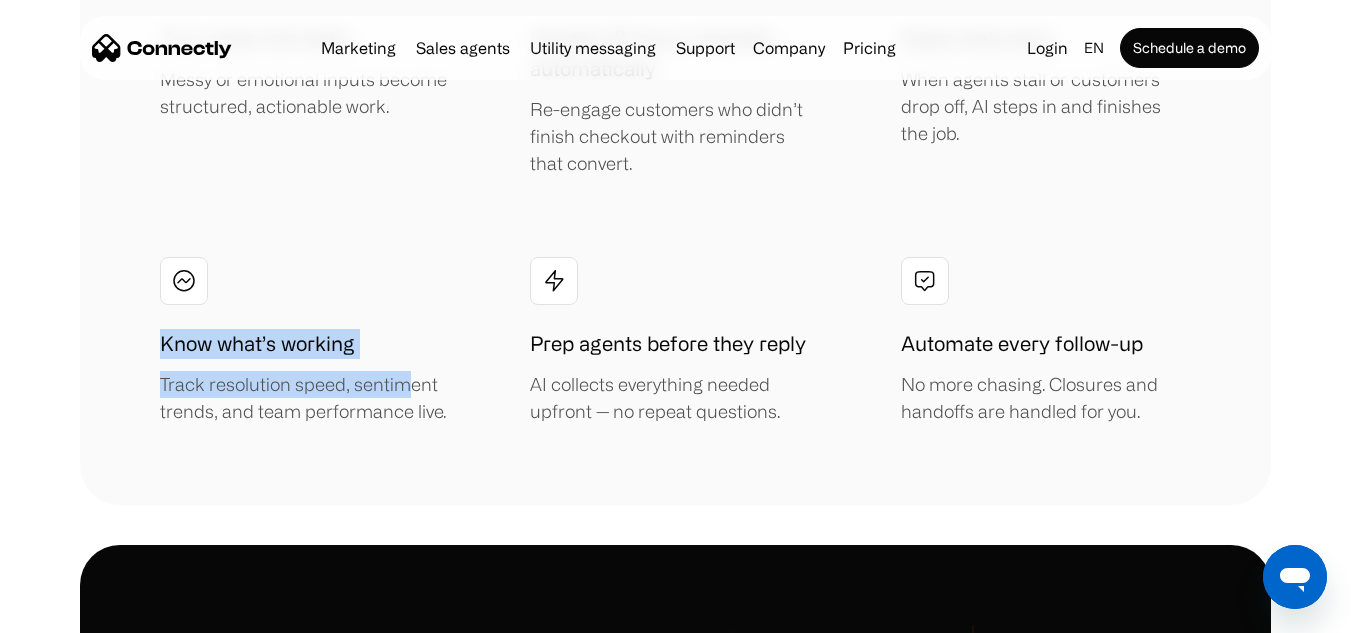 drag, startPoint x: 160, startPoint y: 345, endPoint x: 414, endPoint y: 390, distance: 257.9554 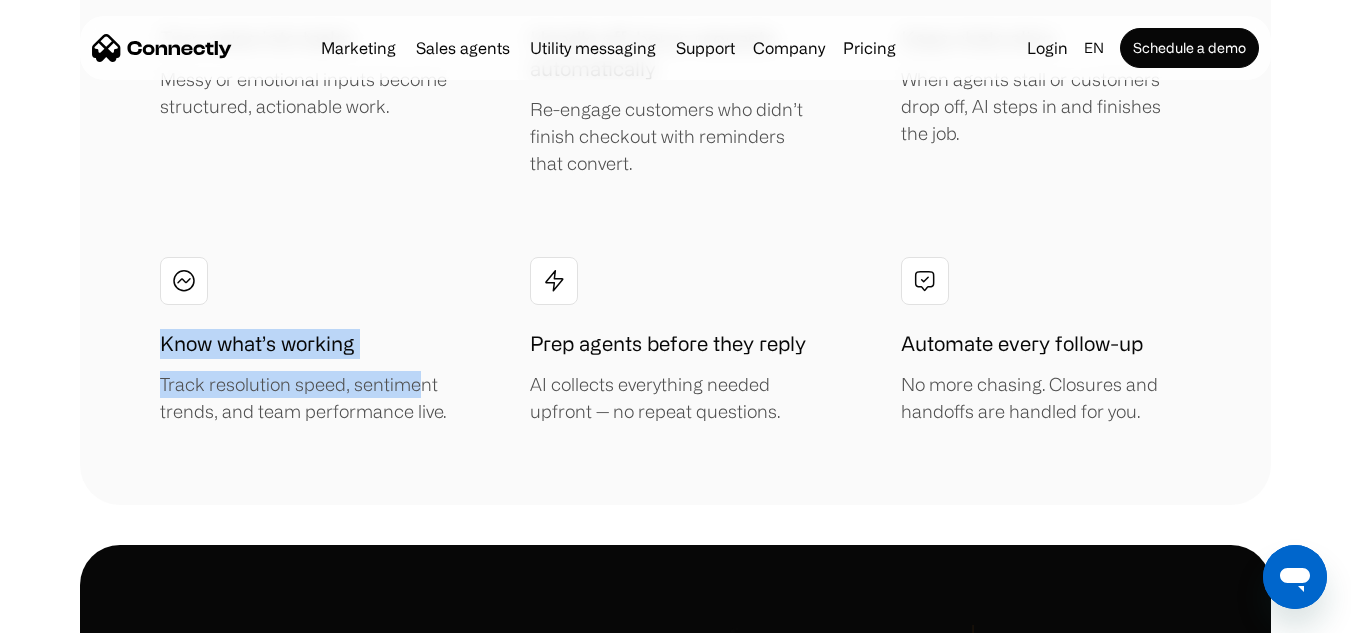 click on "Track resolution speed, sentiment trends, and team performance live." at bounding box center (305, 398) 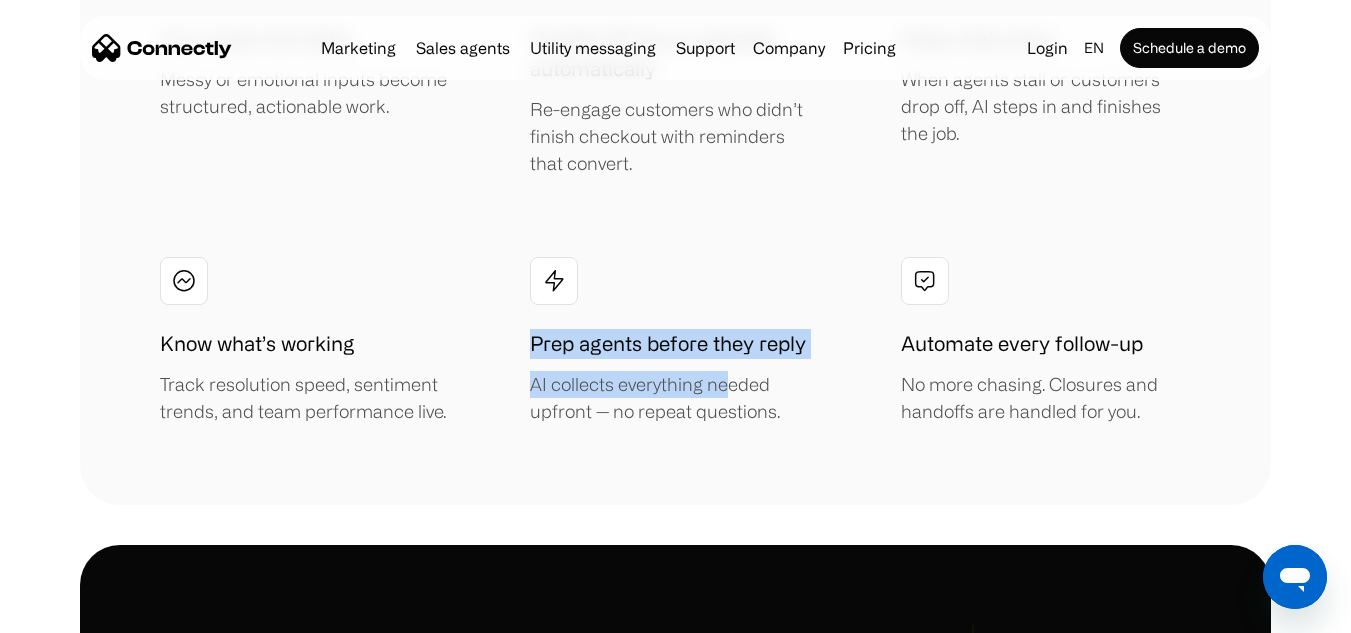 drag, startPoint x: 560, startPoint y: 354, endPoint x: 727, endPoint y: 366, distance: 167.43059 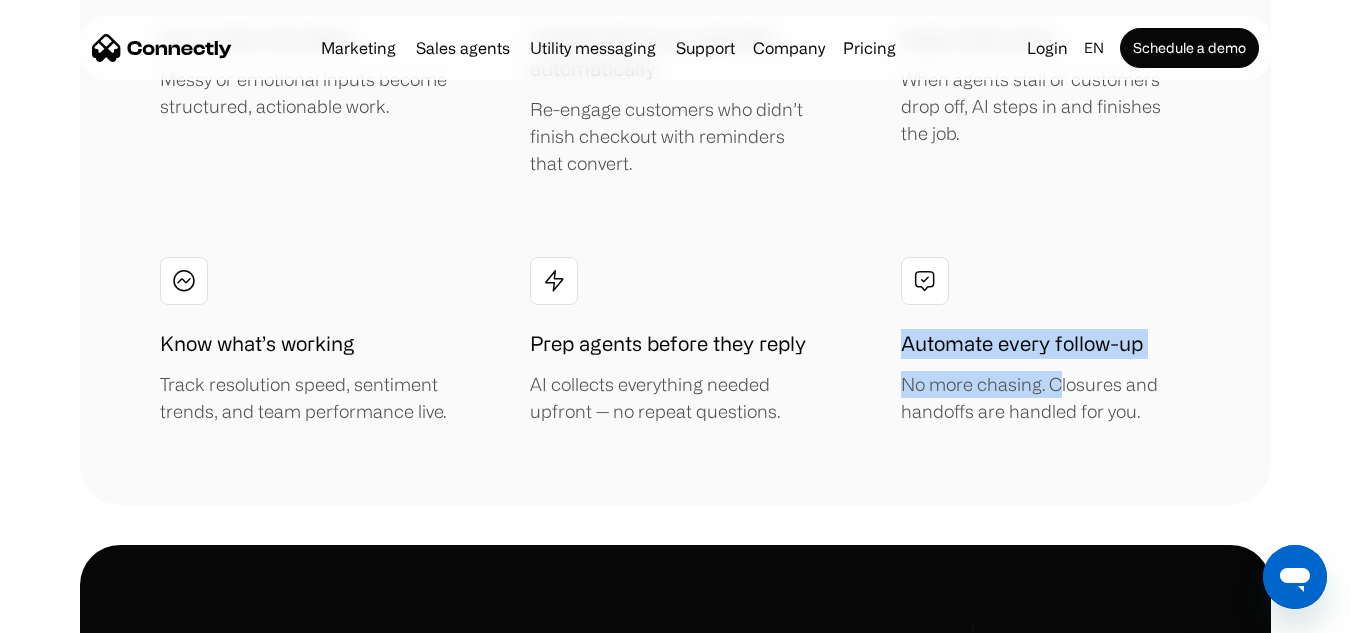 drag, startPoint x: 892, startPoint y: 341, endPoint x: 1062, endPoint y: 378, distance: 173.97989 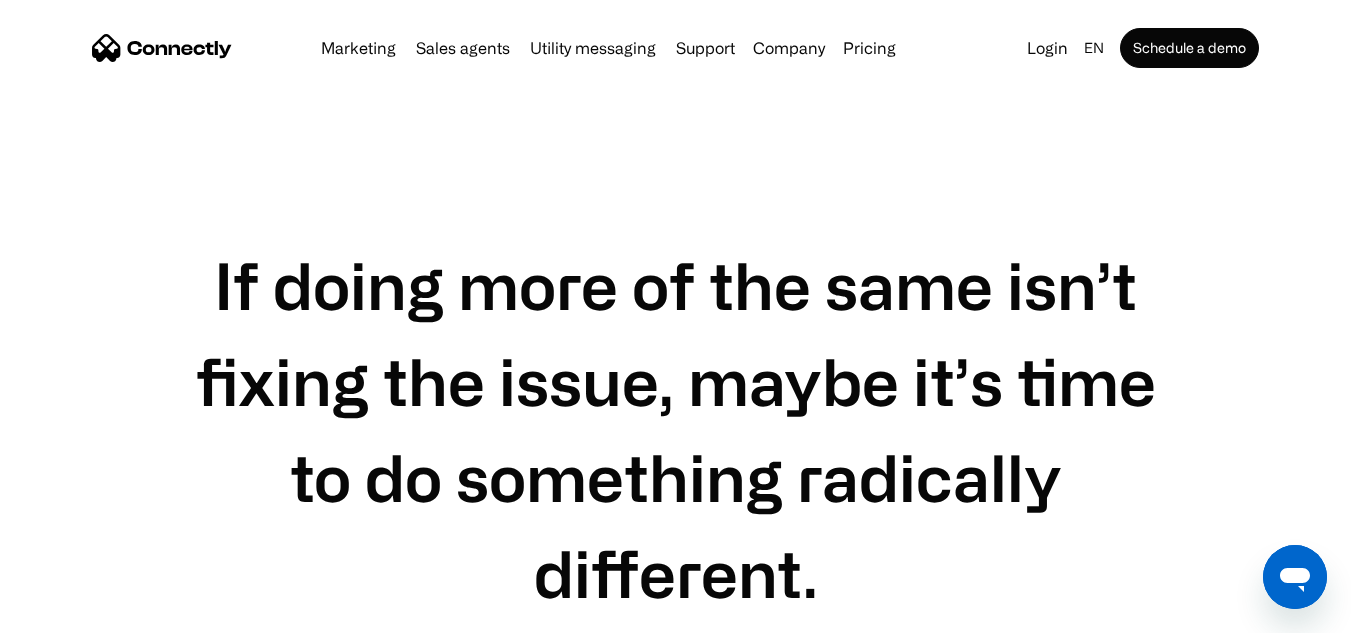 scroll, scrollTop: 9628, scrollLeft: 0, axis: vertical 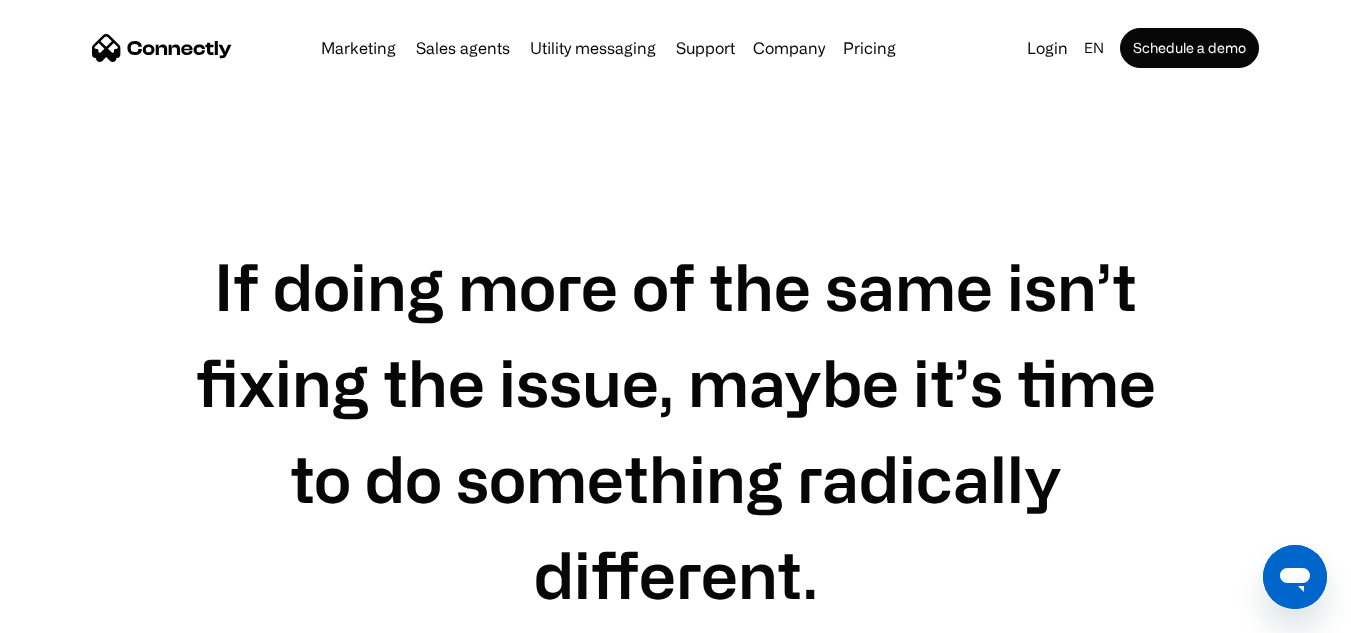 click on "If doing more of the same isn’t fixing the issue, maybe it’s time to do something  radically different." at bounding box center (675, 430) 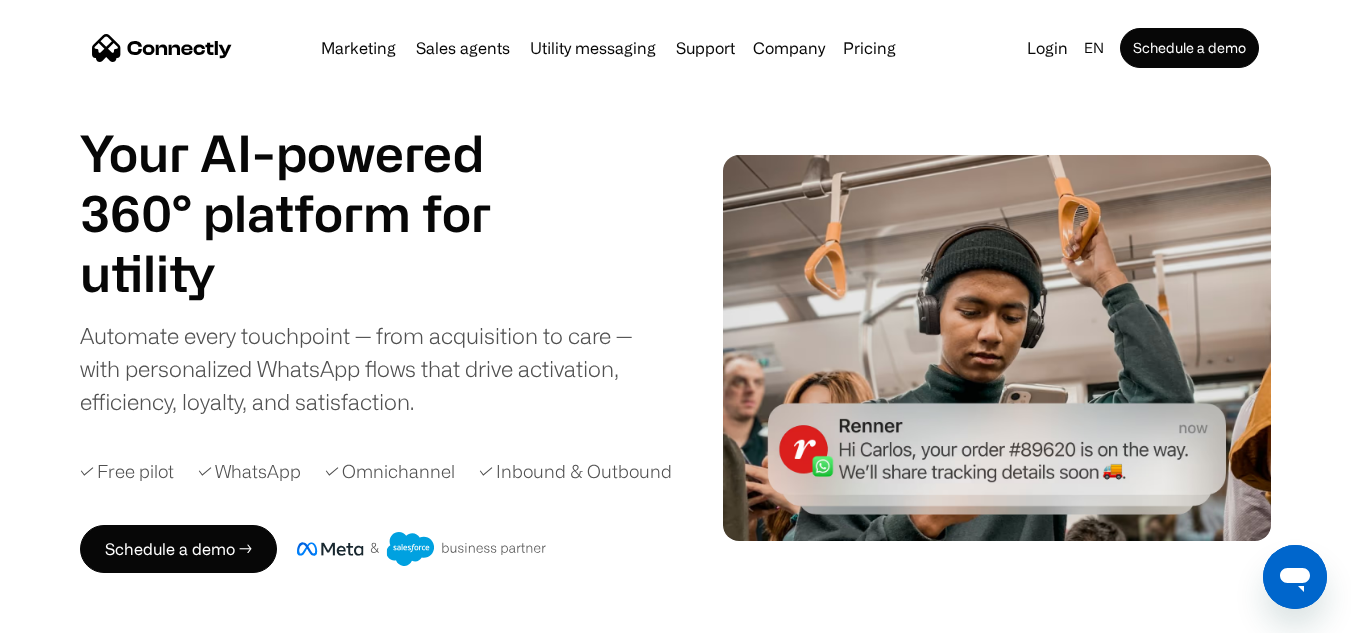 scroll, scrollTop: 0, scrollLeft: 0, axis: both 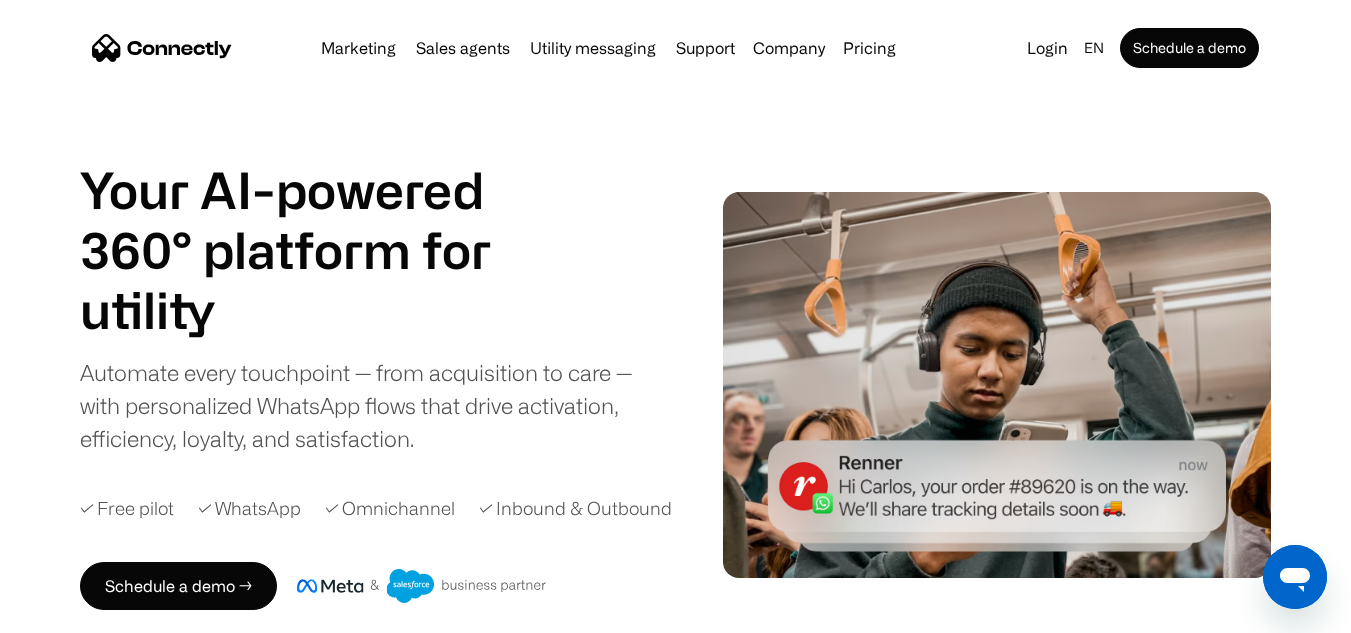 click at bounding box center (997, 385) 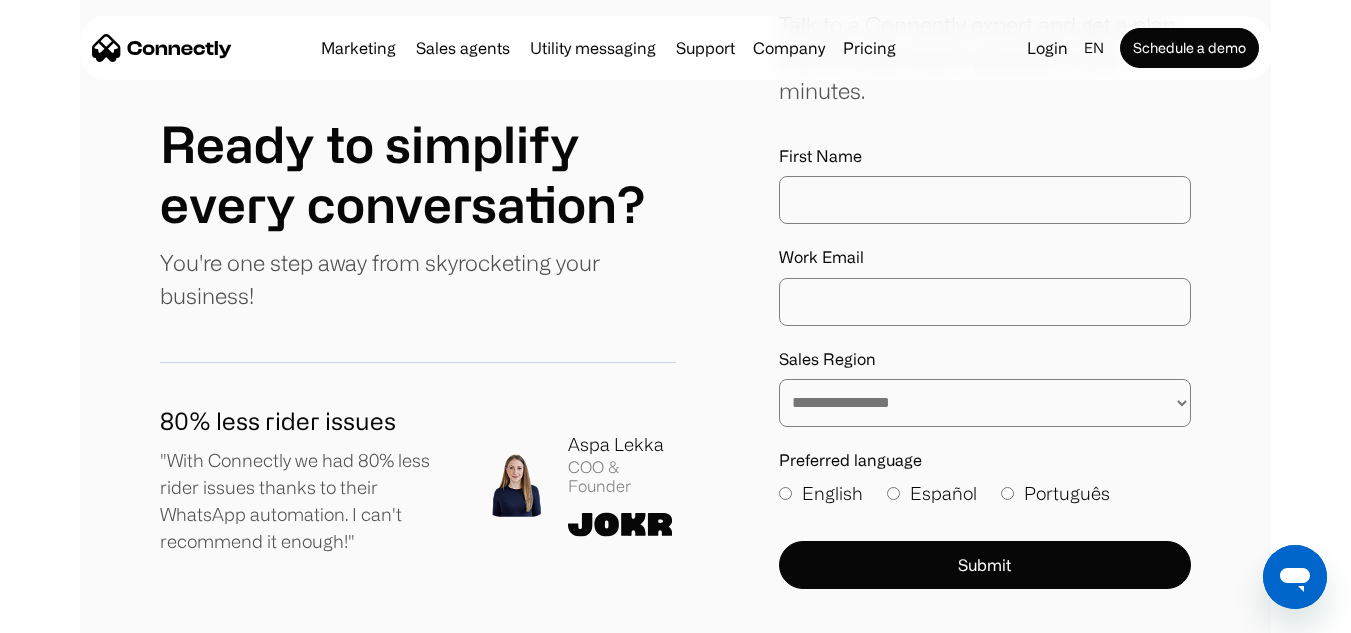 scroll, scrollTop: 10671, scrollLeft: 0, axis: vertical 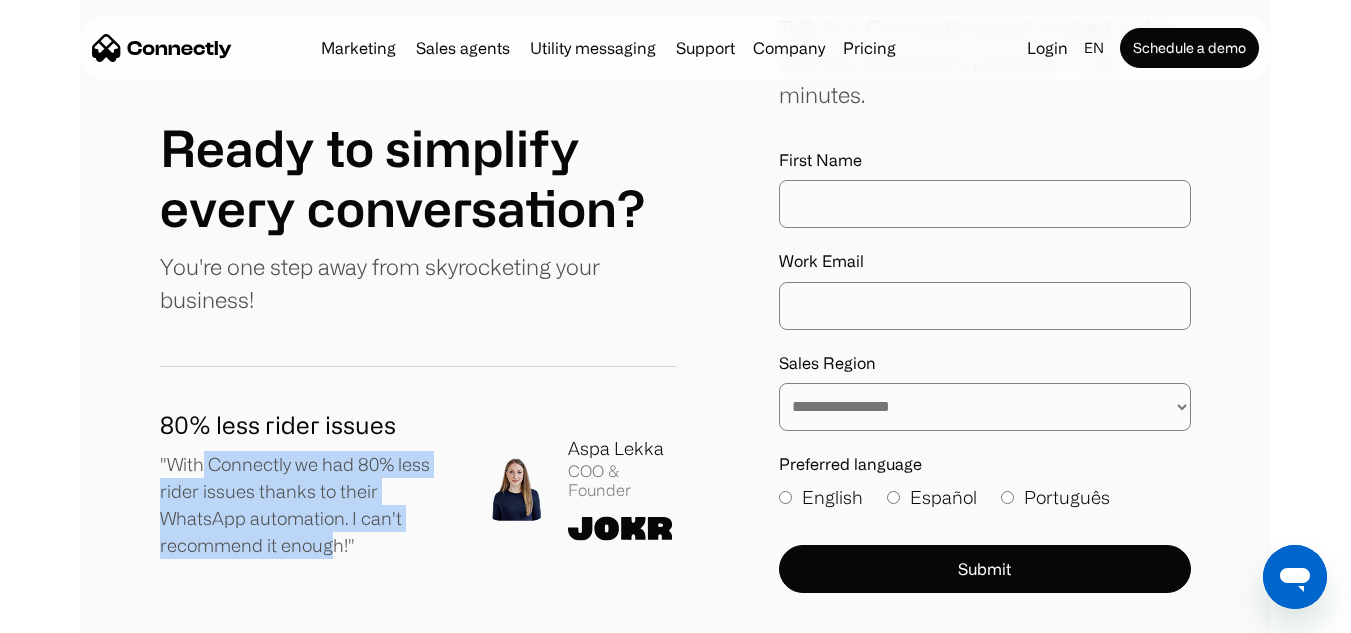 drag, startPoint x: 202, startPoint y: 412, endPoint x: 335, endPoint y: 492, distance: 155.20631 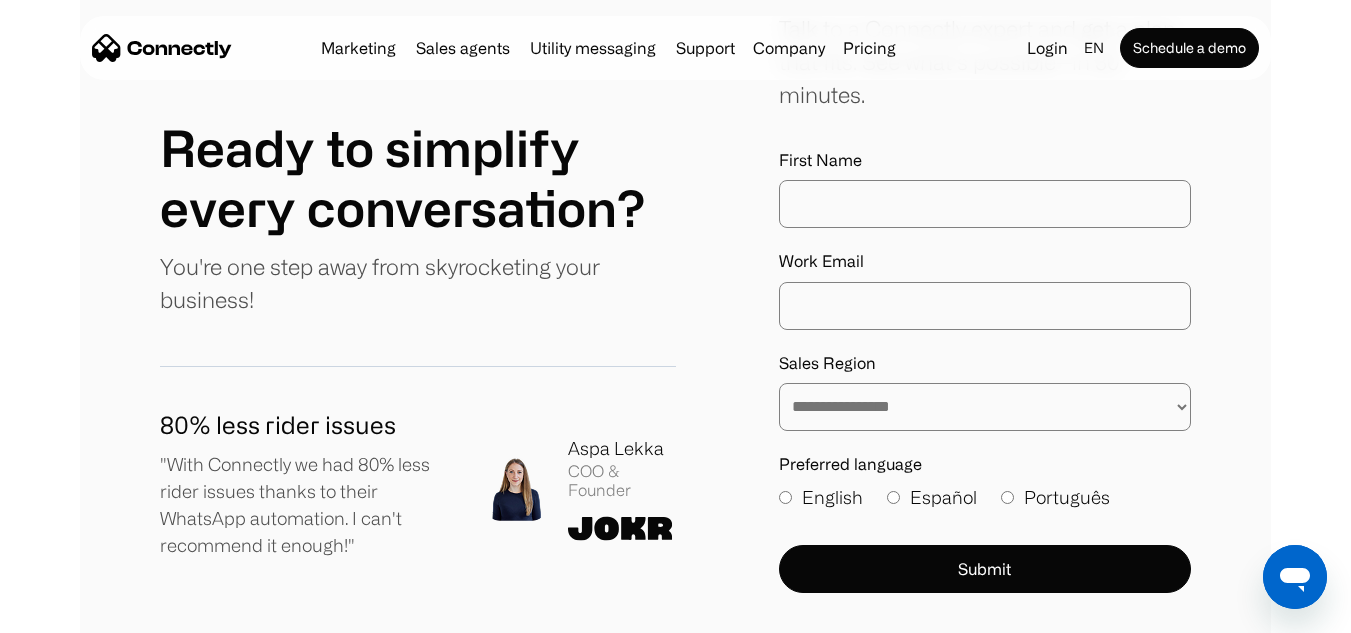 click on "Marketing Sales agents Utility messaging Support Company About us Careers Contact us Pricing" at bounding box center (608, 48) 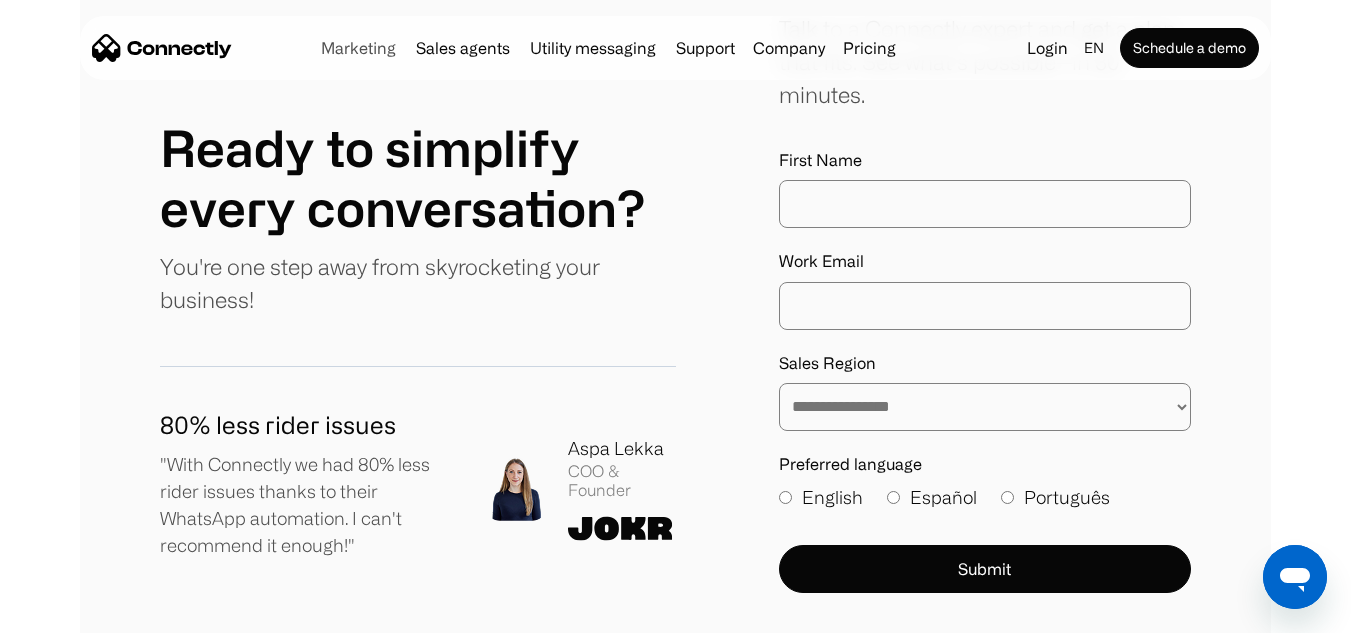 click on "Marketing" at bounding box center [358, 48] 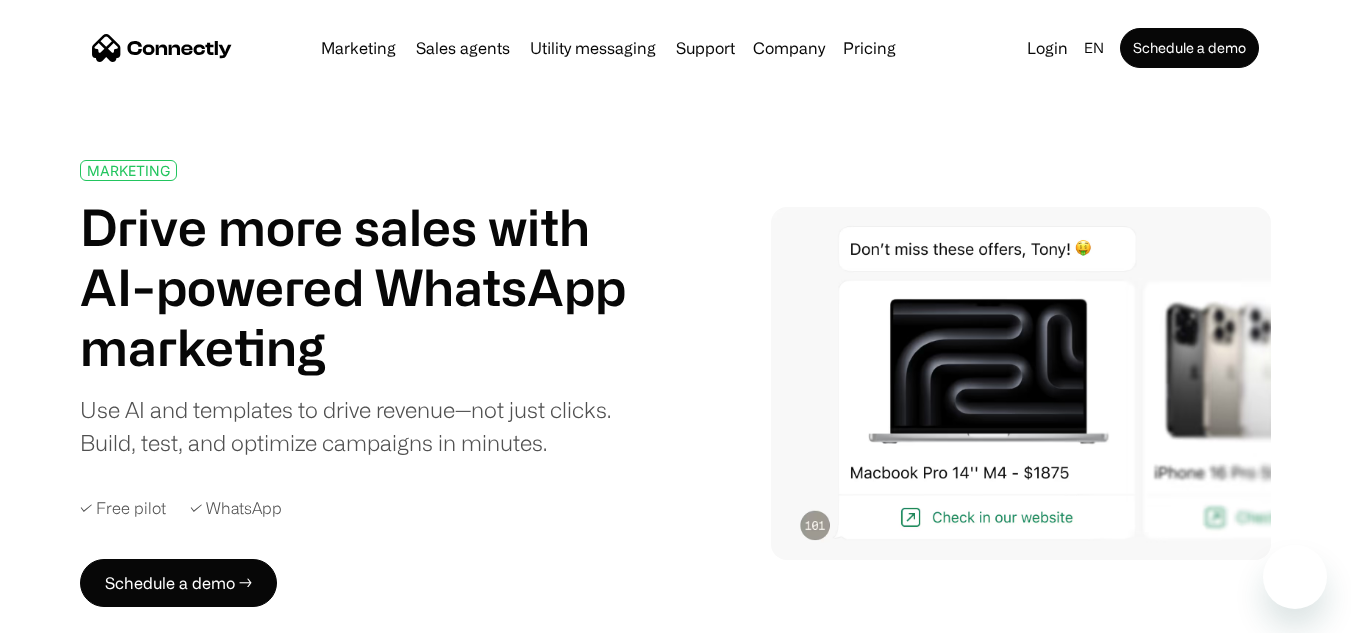 scroll, scrollTop: 0, scrollLeft: 0, axis: both 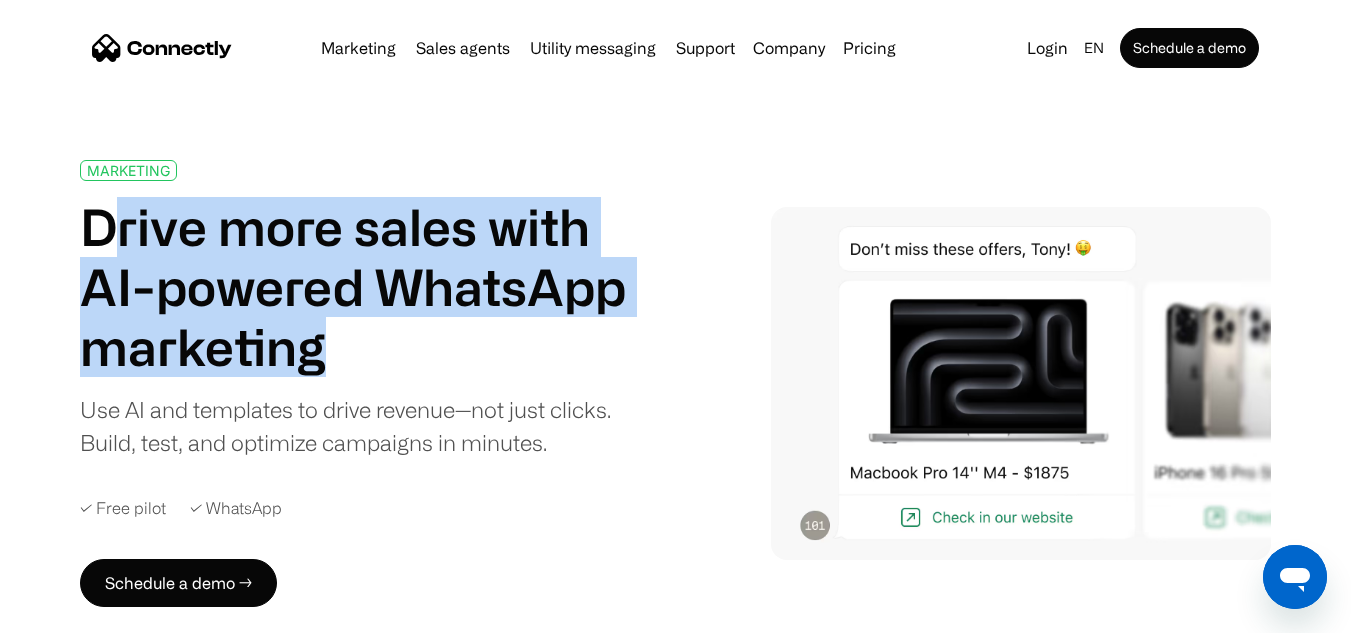 drag, startPoint x: 115, startPoint y: 240, endPoint x: 342, endPoint y: 333, distance: 245.31204 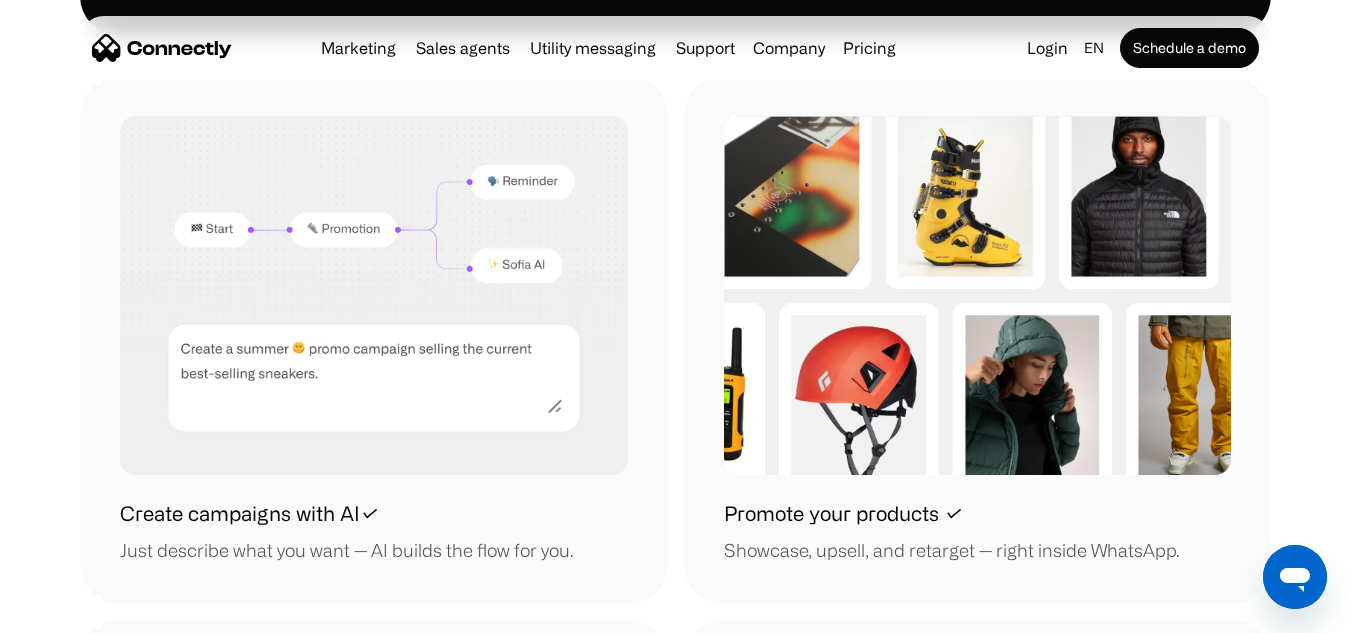 scroll, scrollTop: 1993, scrollLeft: 0, axis: vertical 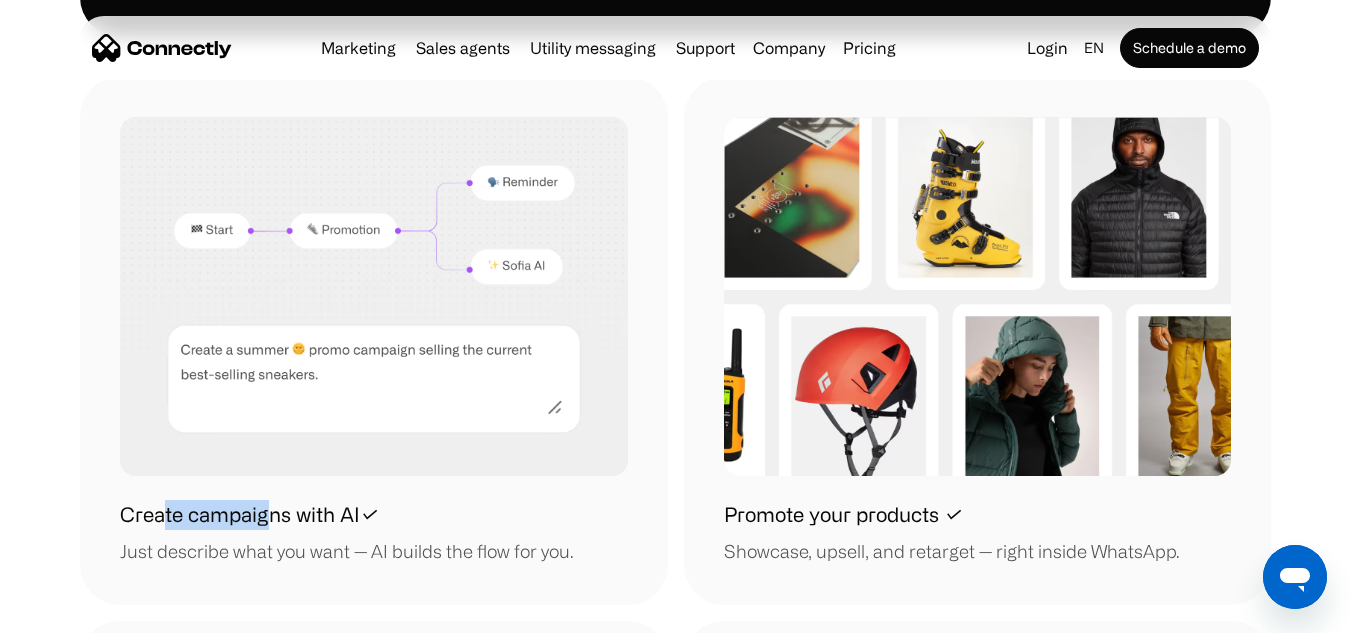 drag, startPoint x: 168, startPoint y: 515, endPoint x: 267, endPoint y: 511, distance: 99.08077 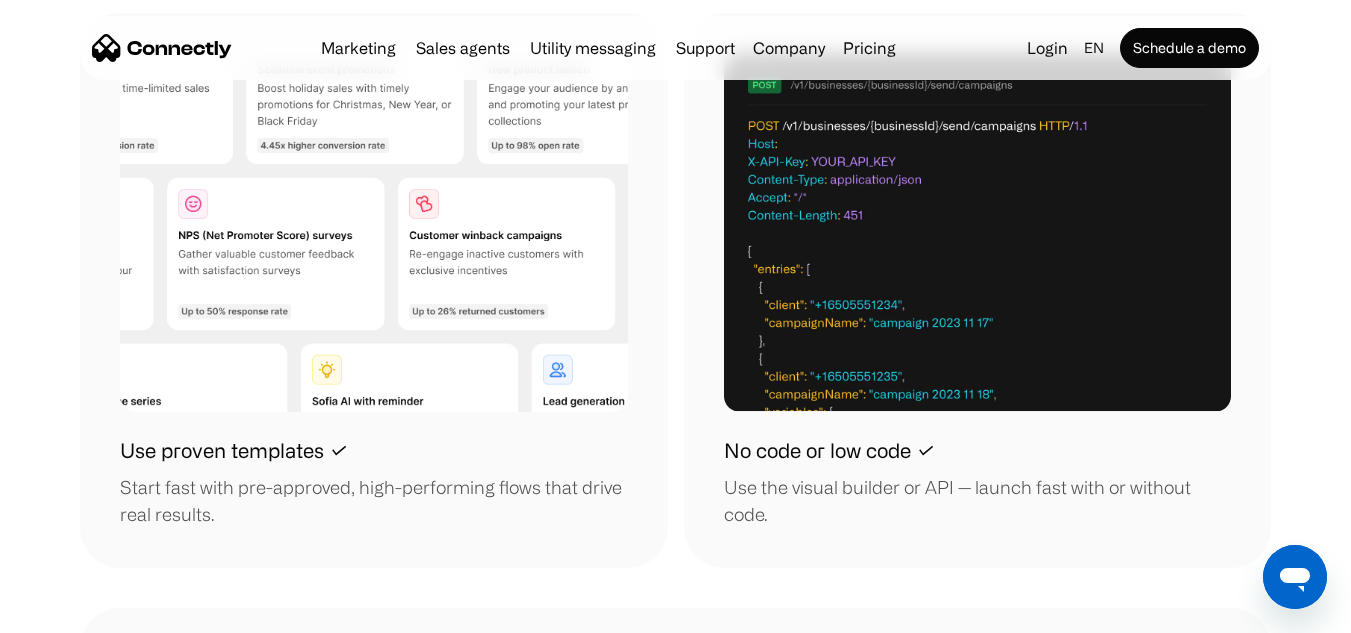 scroll, scrollTop: 2607, scrollLeft: 0, axis: vertical 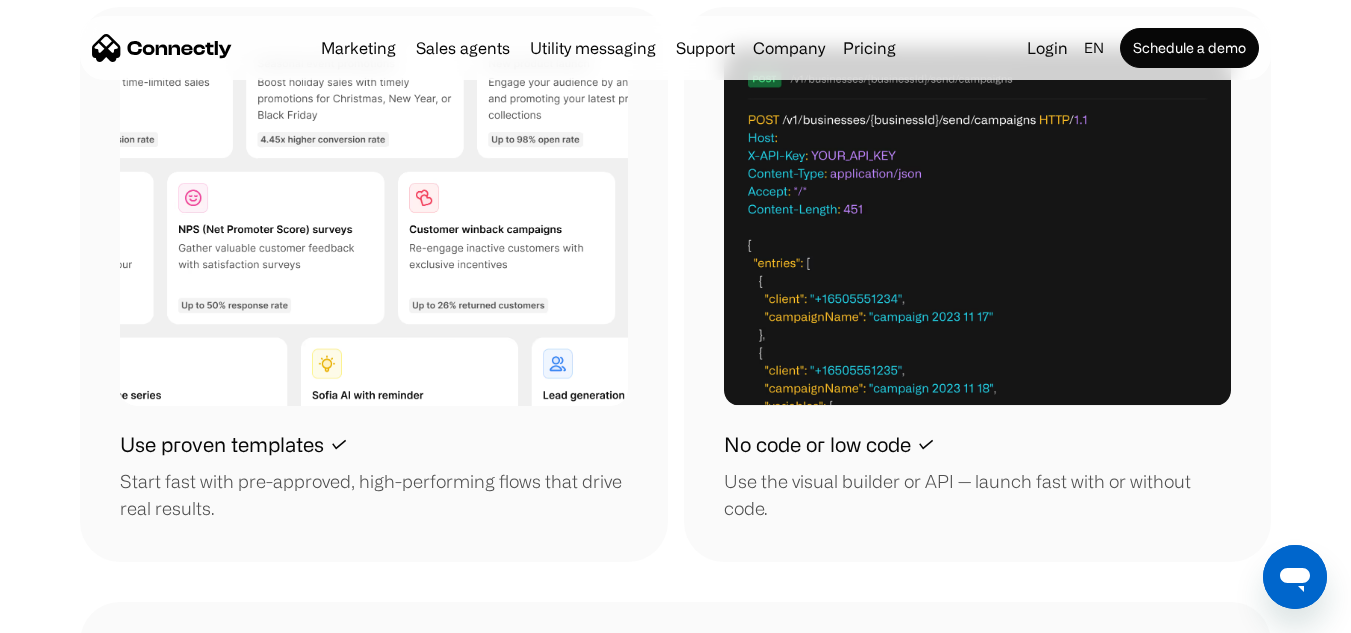 drag, startPoint x: 774, startPoint y: 458, endPoint x: 818, endPoint y: 476, distance: 47.539455 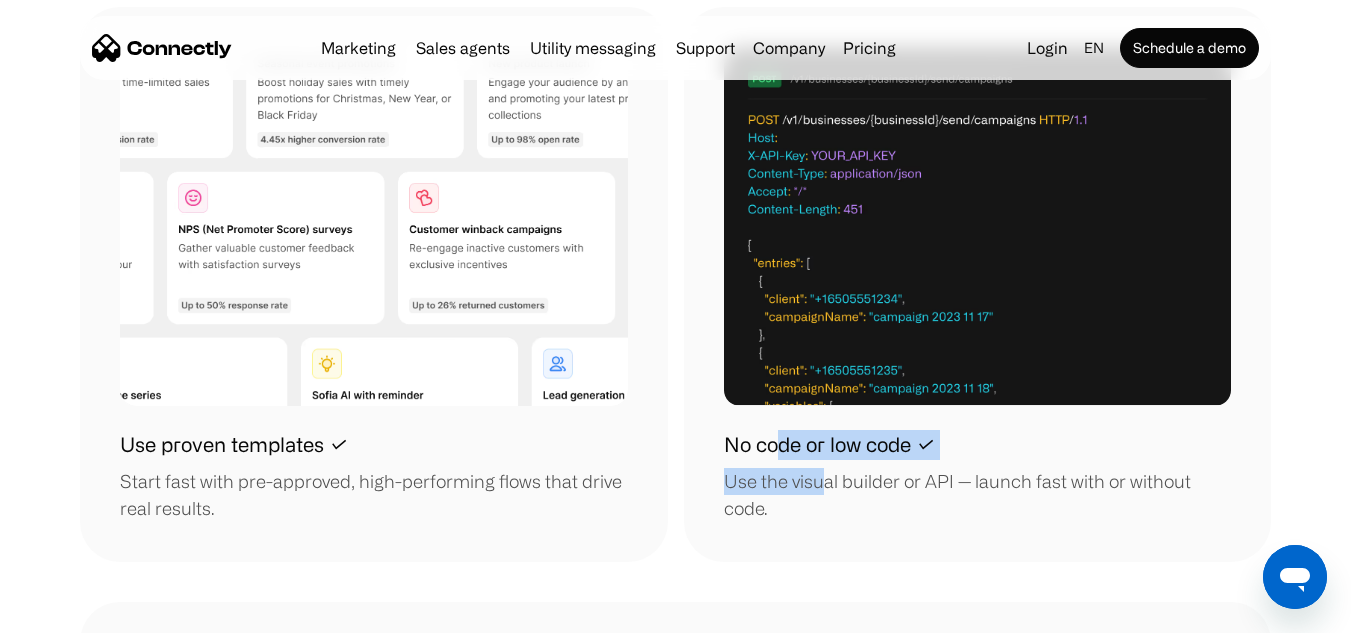 click on "Use the visual builder or API — launch fast with or without code." at bounding box center (978, 495) 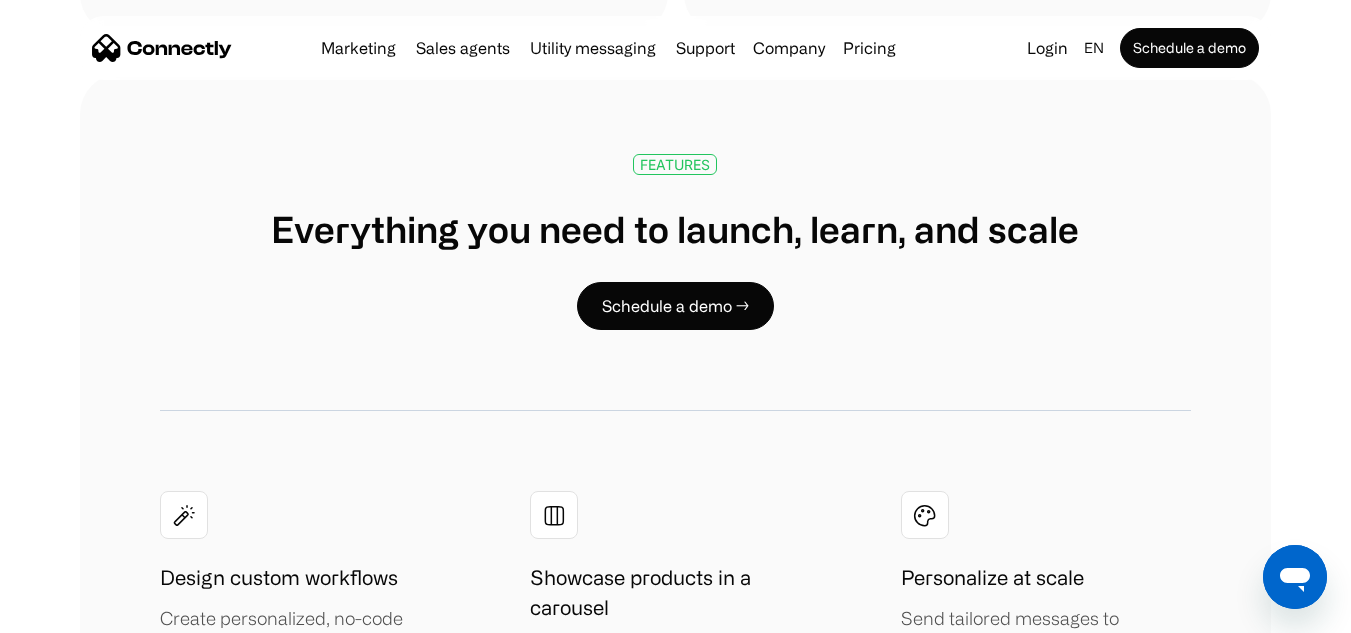 scroll, scrollTop: 3136, scrollLeft: 0, axis: vertical 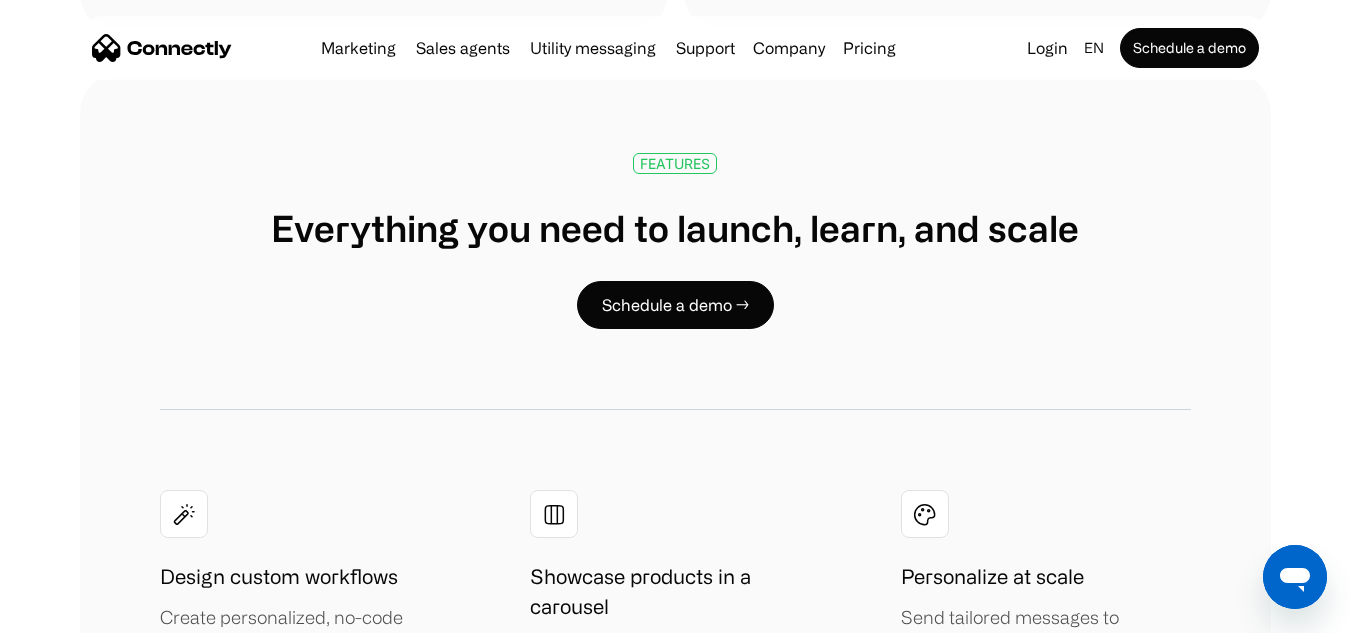 click on "Everything you need to launch, learn, and scale" at bounding box center [675, 227] 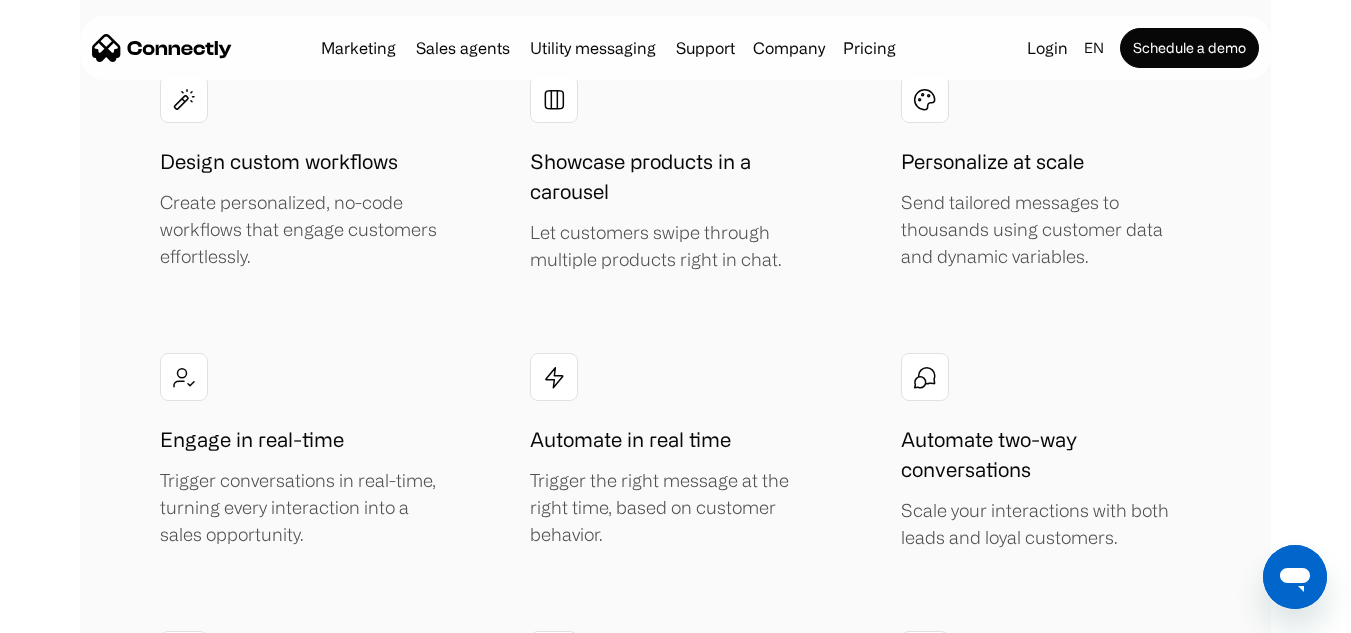 scroll, scrollTop: 3577, scrollLeft: 0, axis: vertical 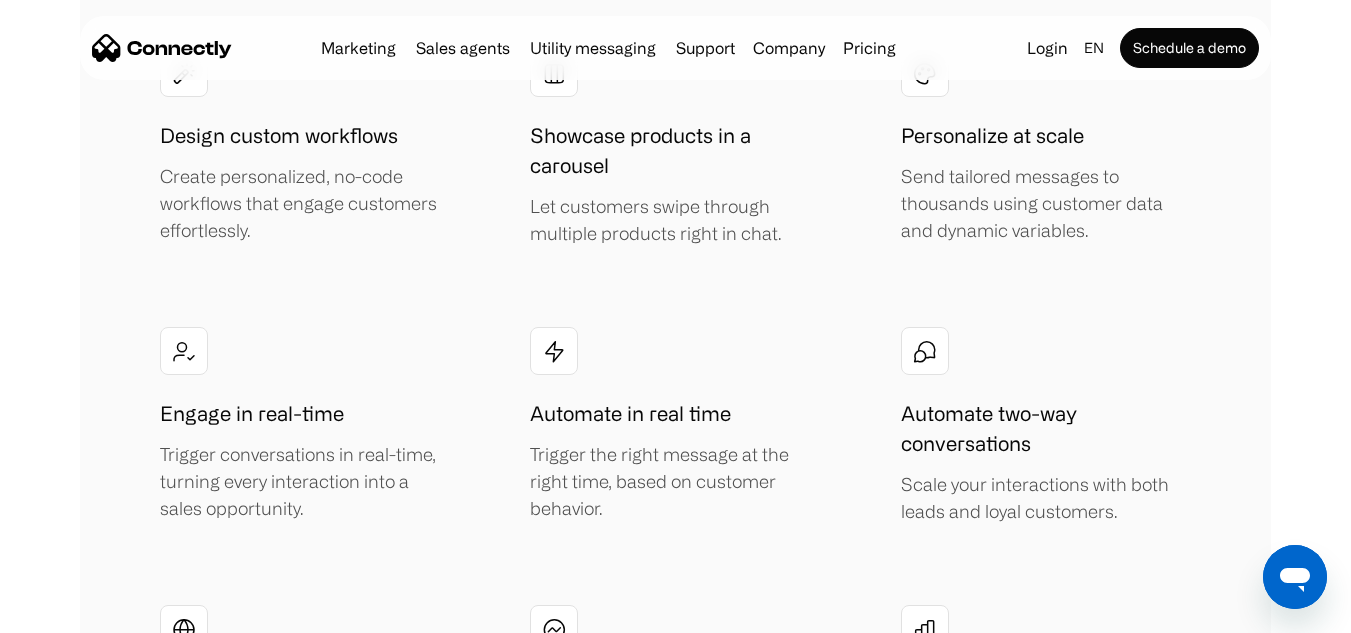 drag, startPoint x: 524, startPoint y: 222, endPoint x: 538, endPoint y: 222, distance: 14 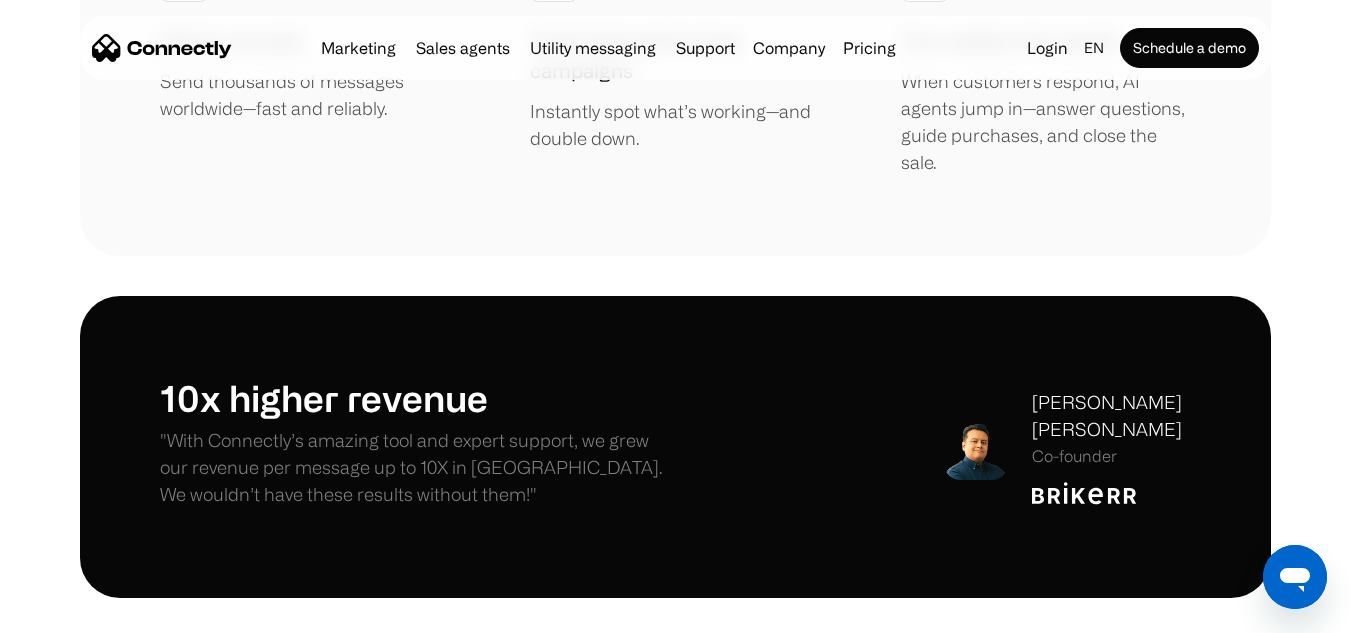 scroll, scrollTop: 4291, scrollLeft: 0, axis: vertical 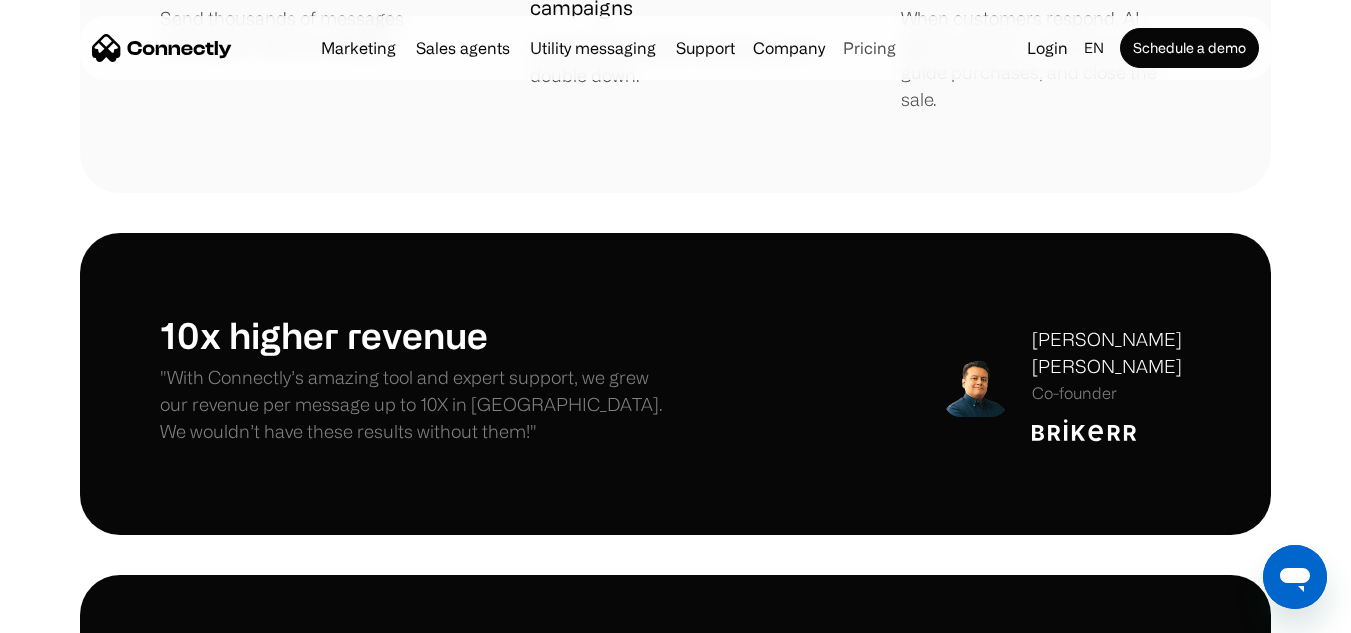 click on "Pricing" at bounding box center (869, 48) 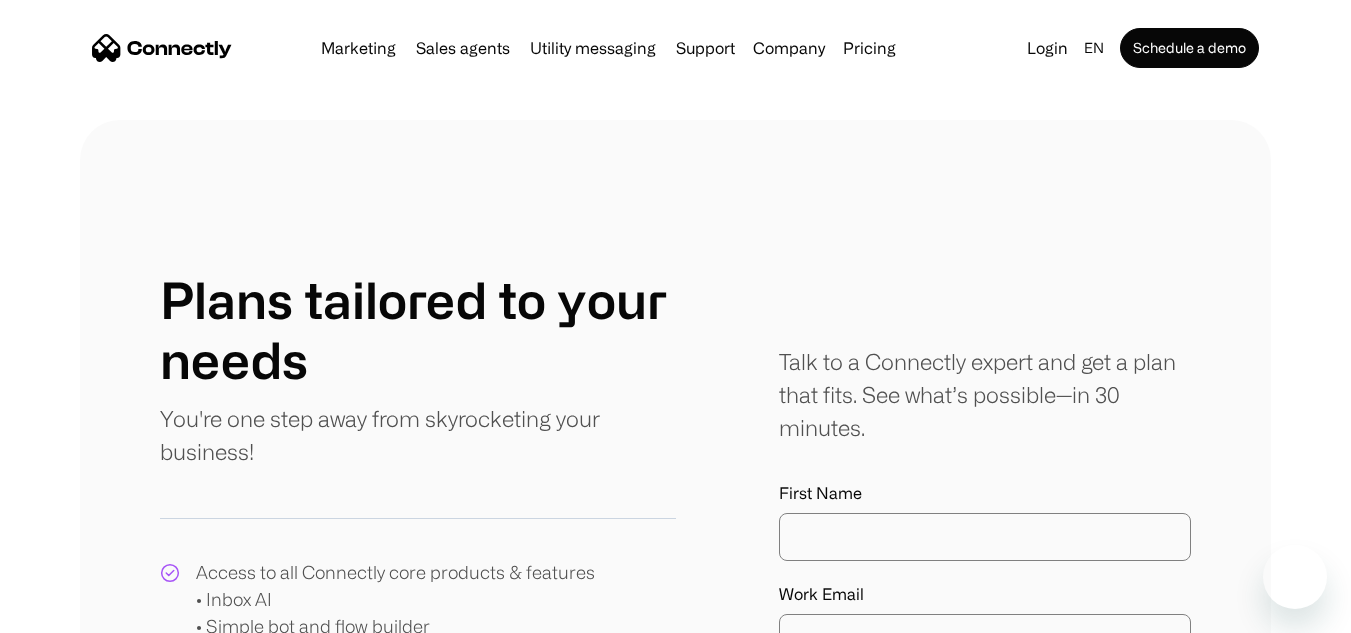 scroll, scrollTop: 0, scrollLeft: 0, axis: both 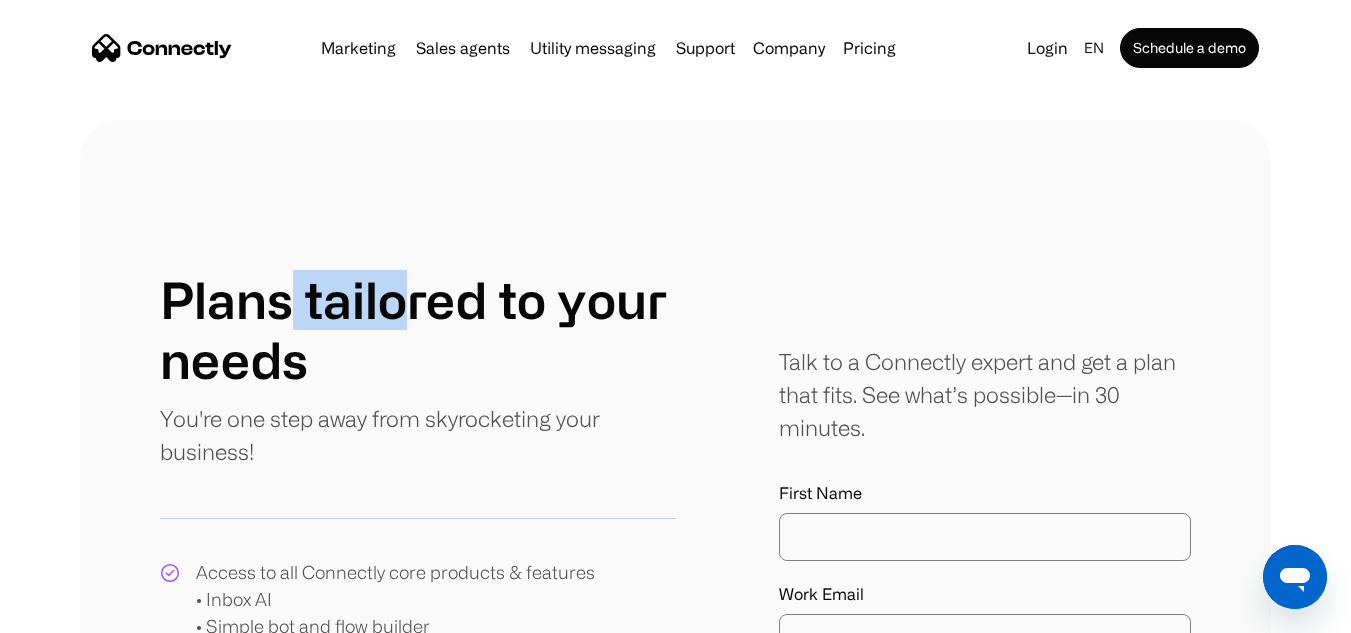 drag, startPoint x: 287, startPoint y: 325, endPoint x: 436, endPoint y: 326, distance: 149.00336 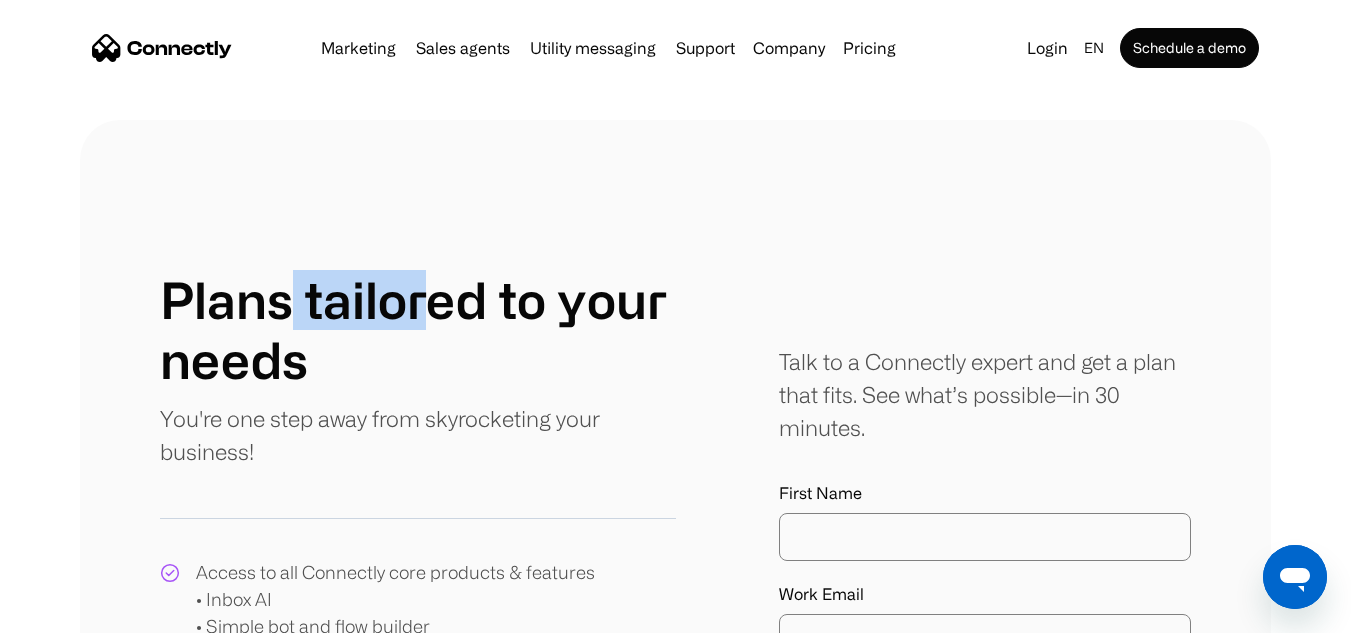 click on "Plans tailored to your needs" at bounding box center (418, 330) 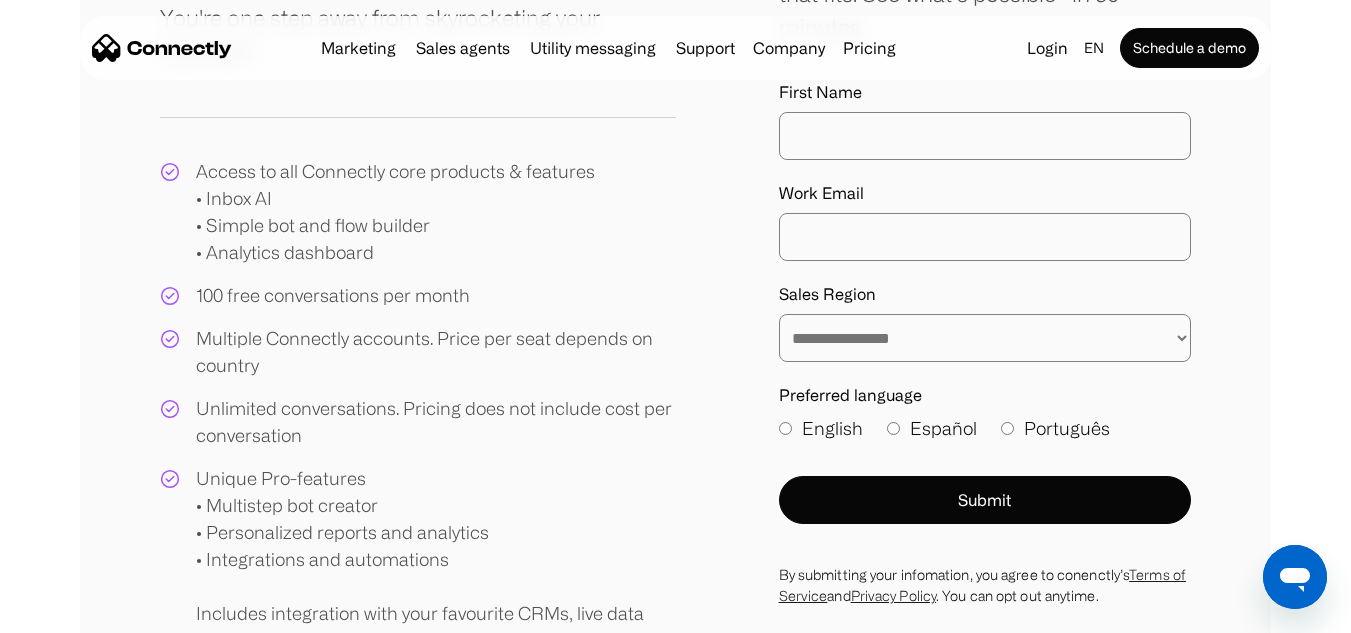 scroll, scrollTop: 402, scrollLeft: 0, axis: vertical 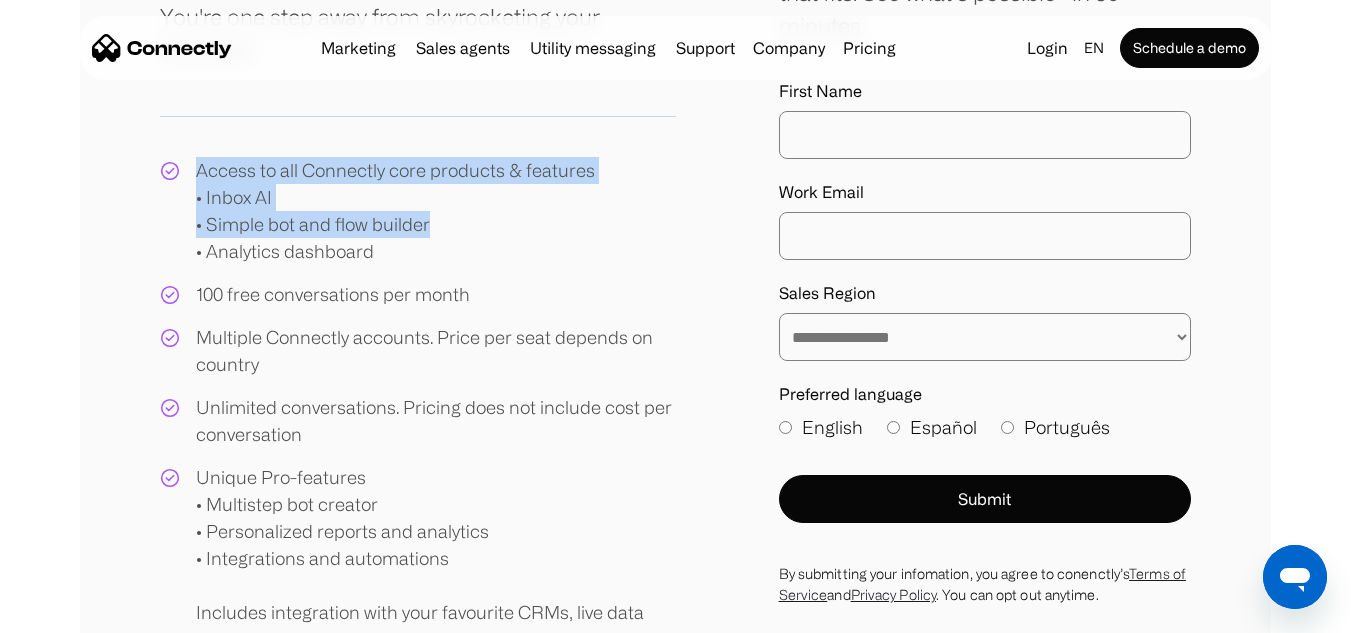 drag, startPoint x: 194, startPoint y: 171, endPoint x: 461, endPoint y: 231, distance: 273.65854 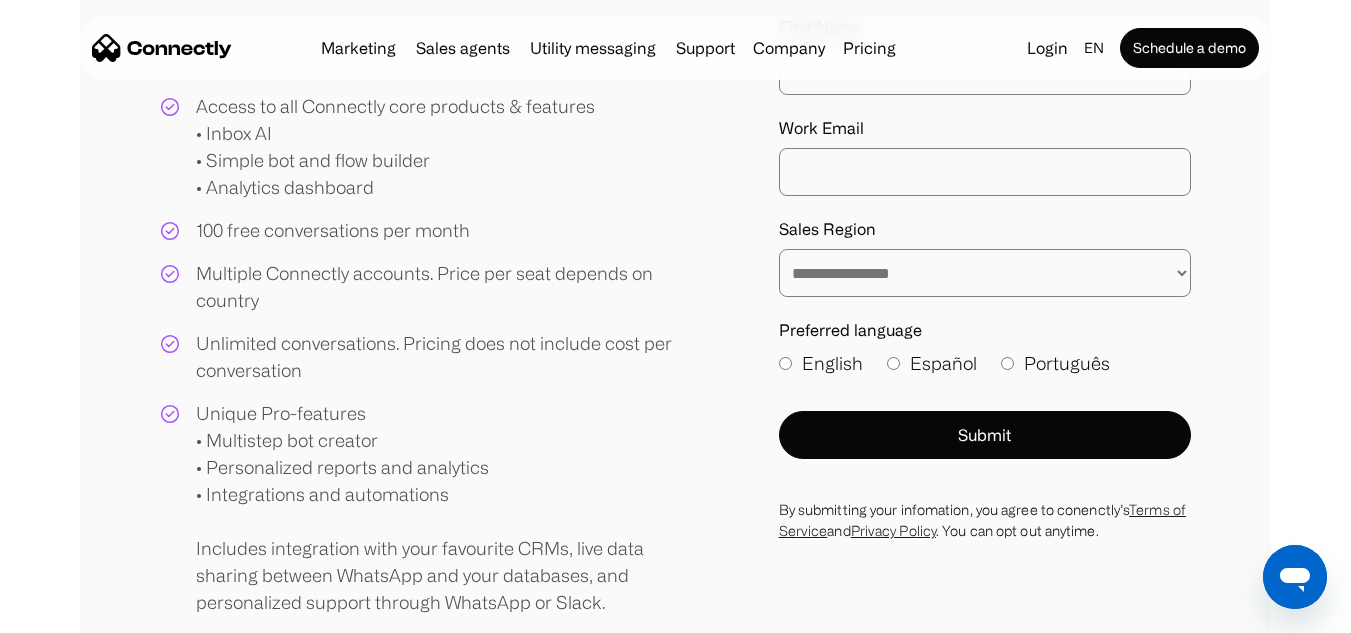 scroll, scrollTop: 467, scrollLeft: 0, axis: vertical 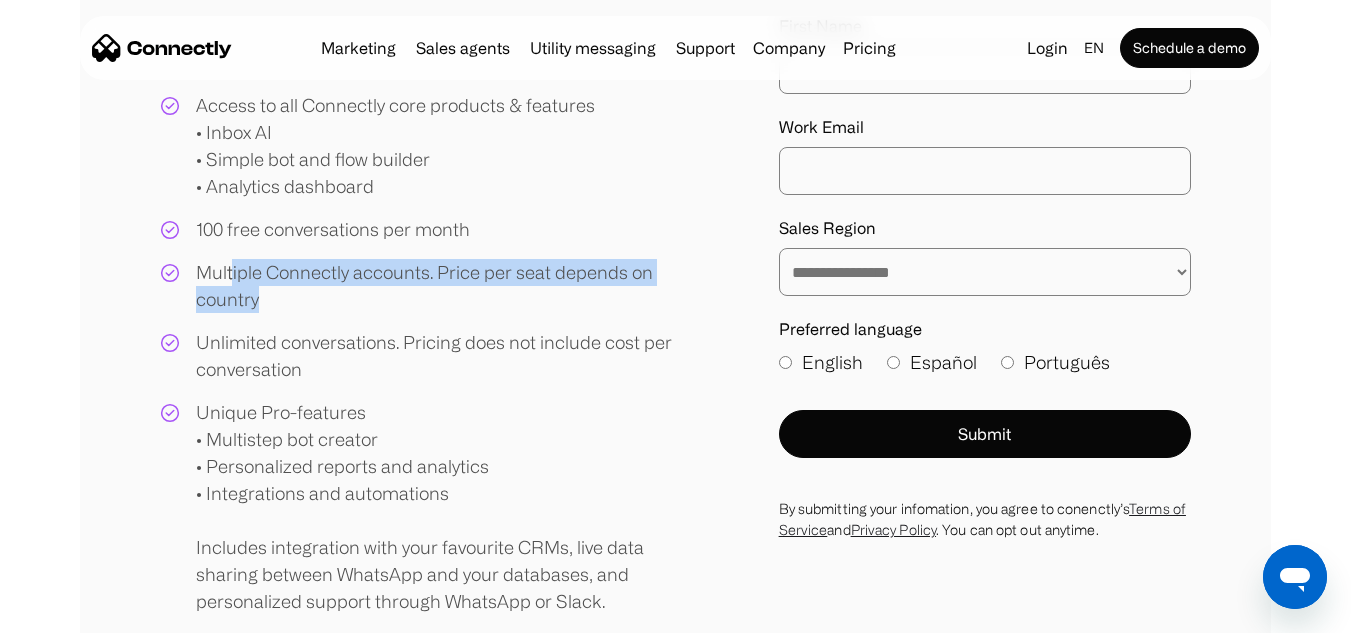 drag, startPoint x: 233, startPoint y: 270, endPoint x: 458, endPoint y: 293, distance: 226.1725 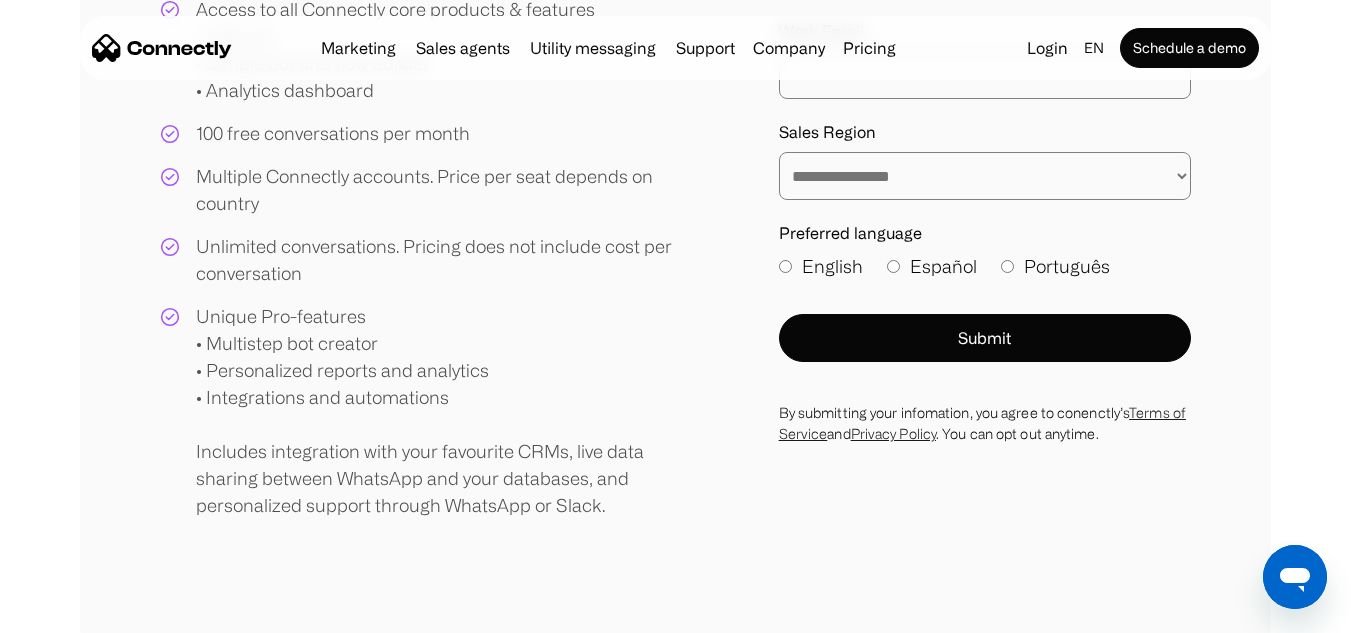 scroll, scrollTop: 564, scrollLeft: 0, axis: vertical 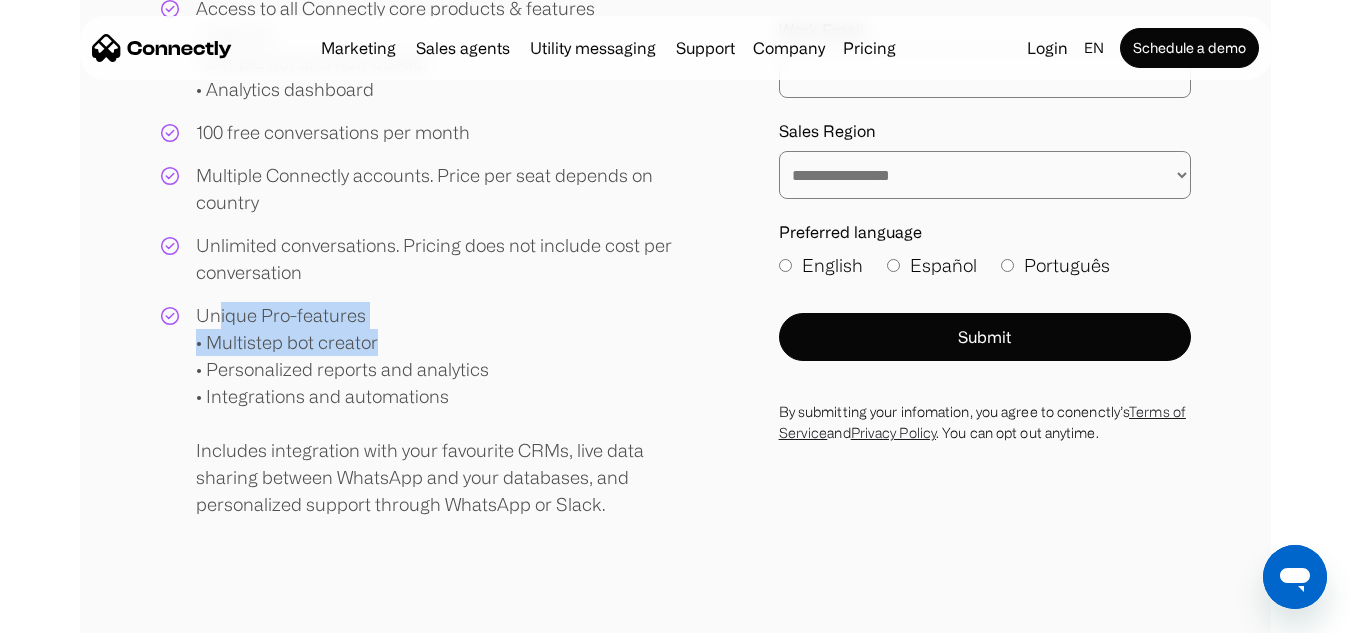 drag, startPoint x: 220, startPoint y: 317, endPoint x: 466, endPoint y: 344, distance: 247.47726 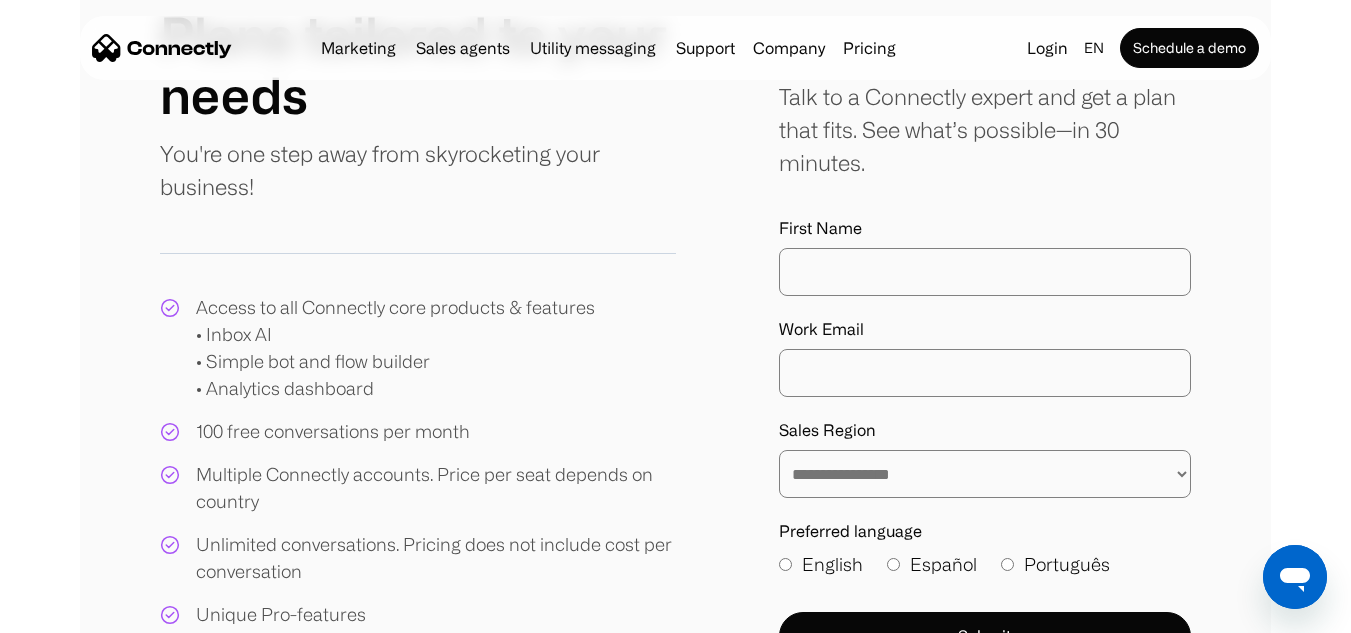 scroll, scrollTop: 0, scrollLeft: 0, axis: both 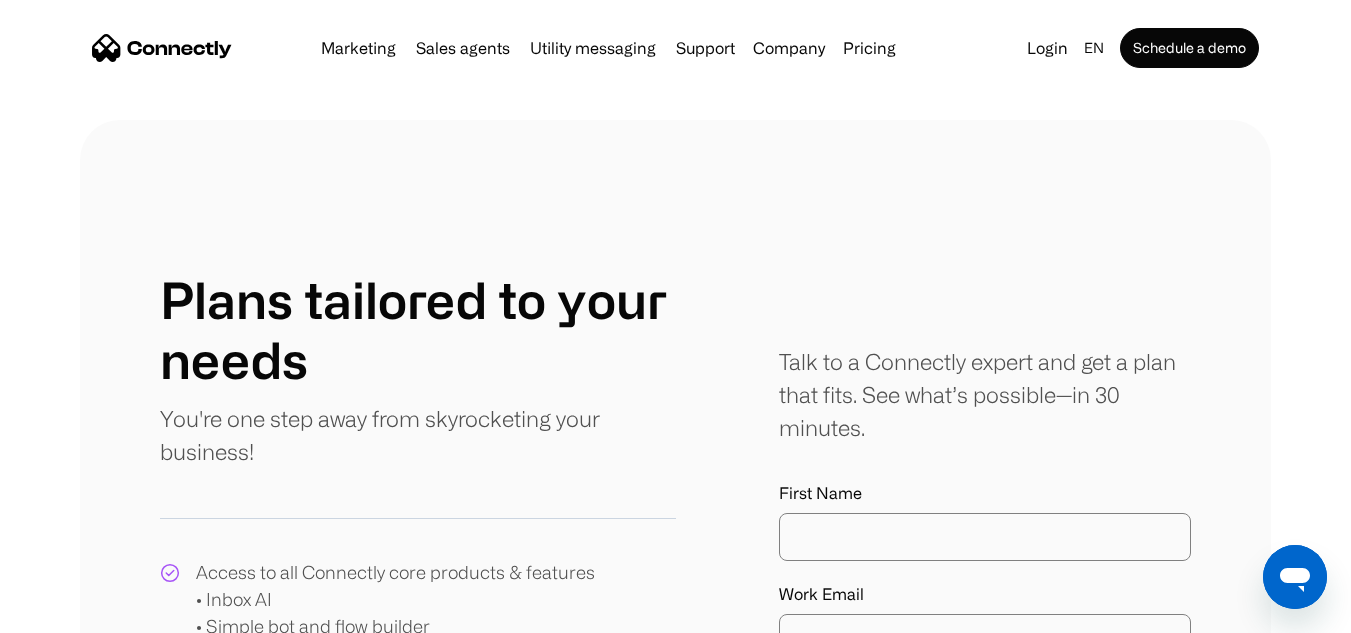 click at bounding box center (162, 48) 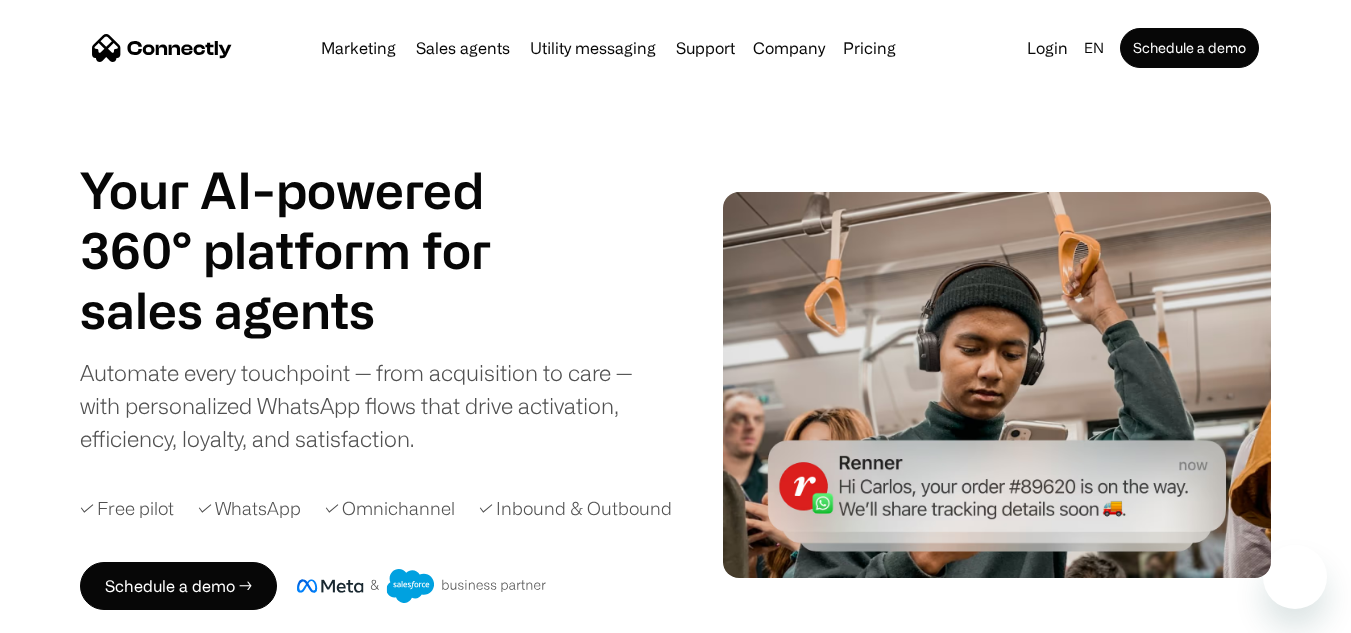 scroll, scrollTop: 0, scrollLeft: 0, axis: both 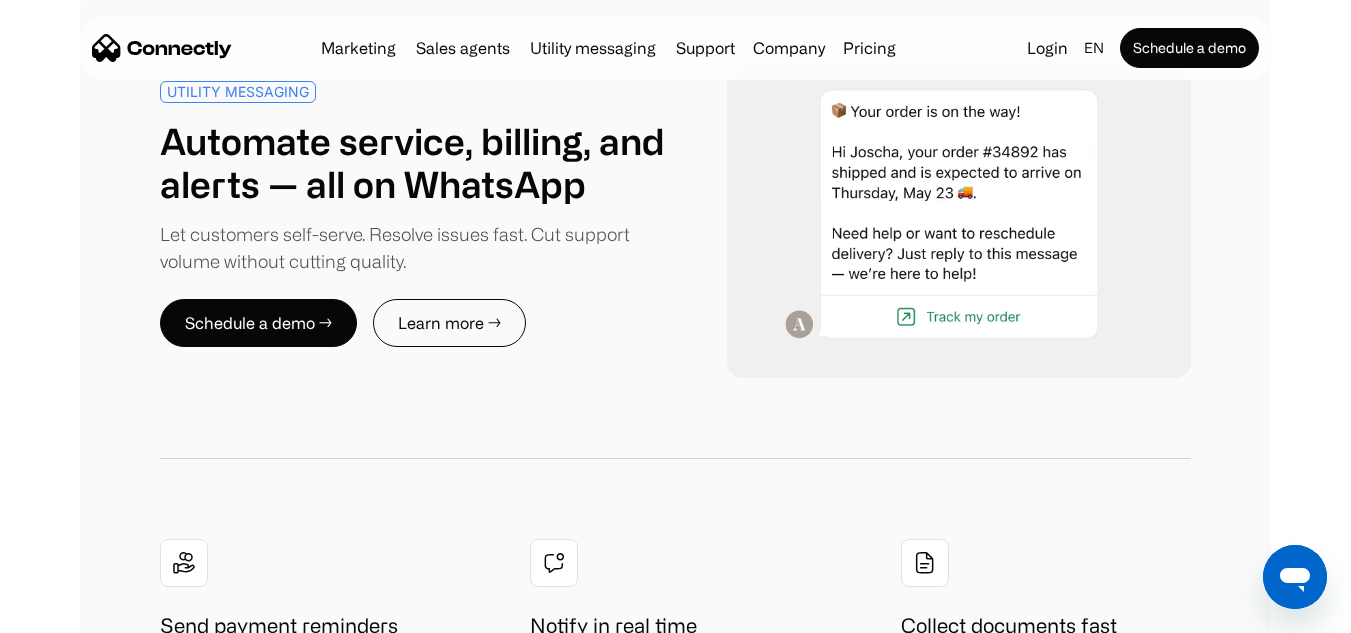 drag, startPoint x: 235, startPoint y: 139, endPoint x: 491, endPoint y: 156, distance: 256.56384 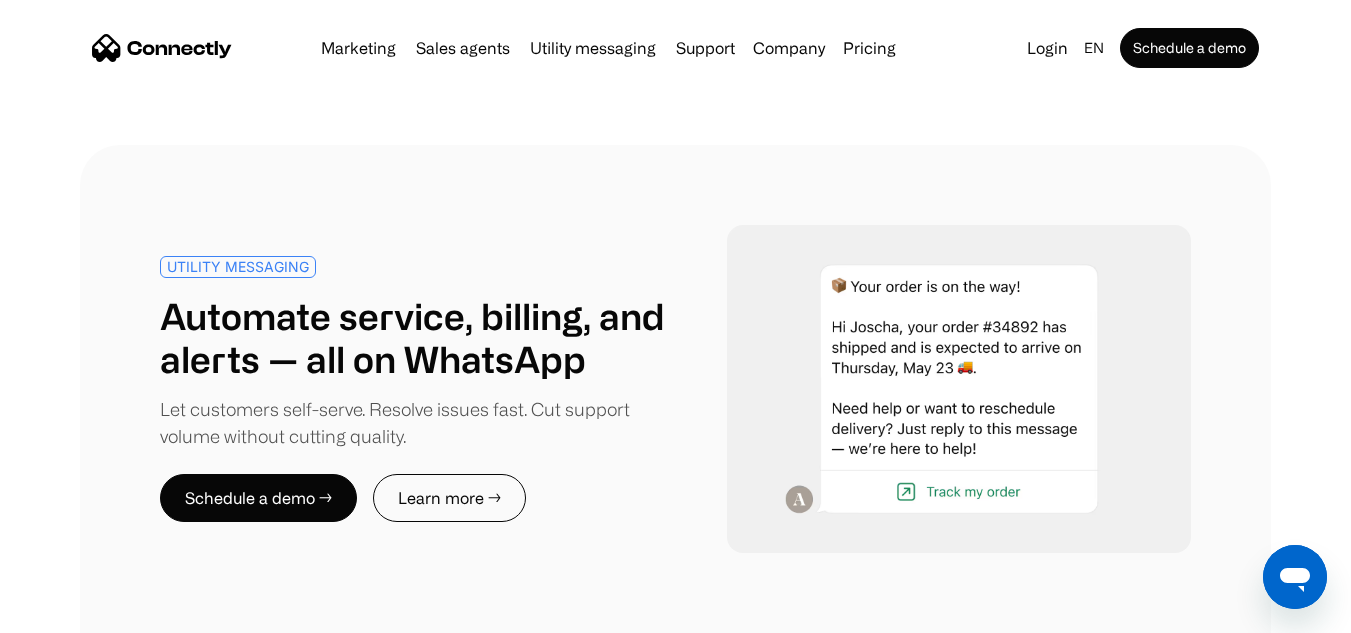 scroll, scrollTop: 7029, scrollLeft: 0, axis: vertical 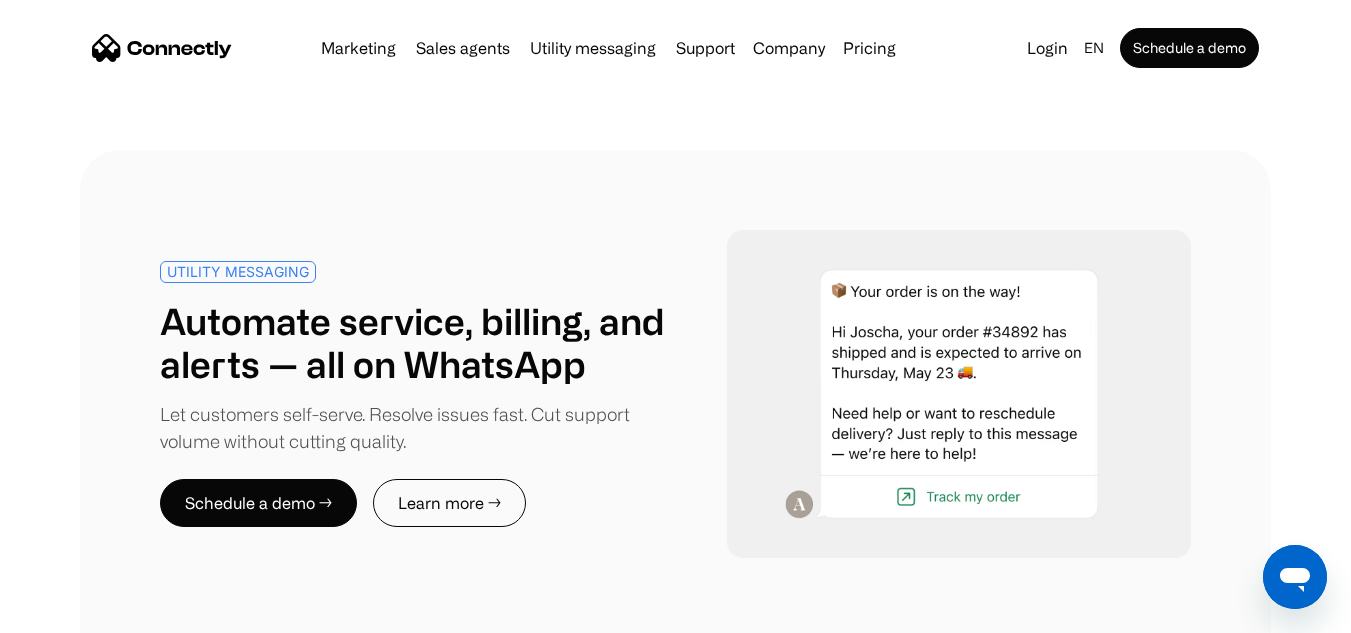 drag, startPoint x: 824, startPoint y: 280, endPoint x: 617, endPoint y: 277, distance: 207.02174 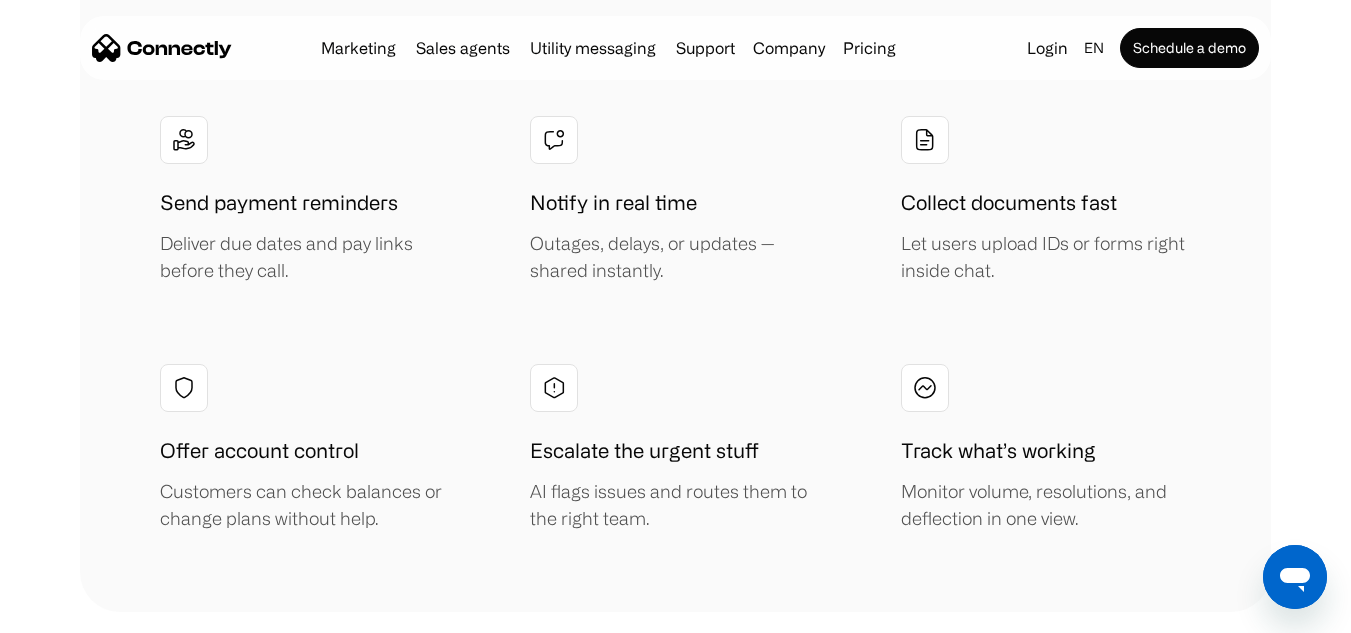 scroll, scrollTop: 7631, scrollLeft: 0, axis: vertical 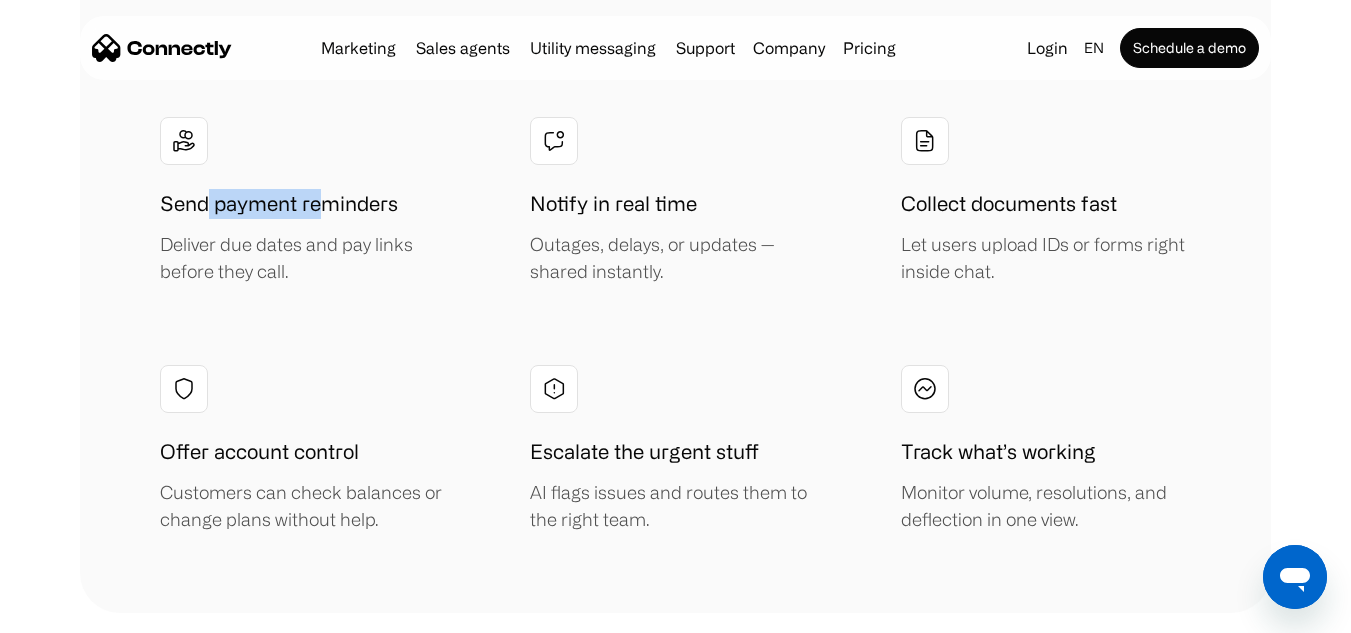 drag, startPoint x: 208, startPoint y: 195, endPoint x: 326, endPoint y: 203, distance: 118.270874 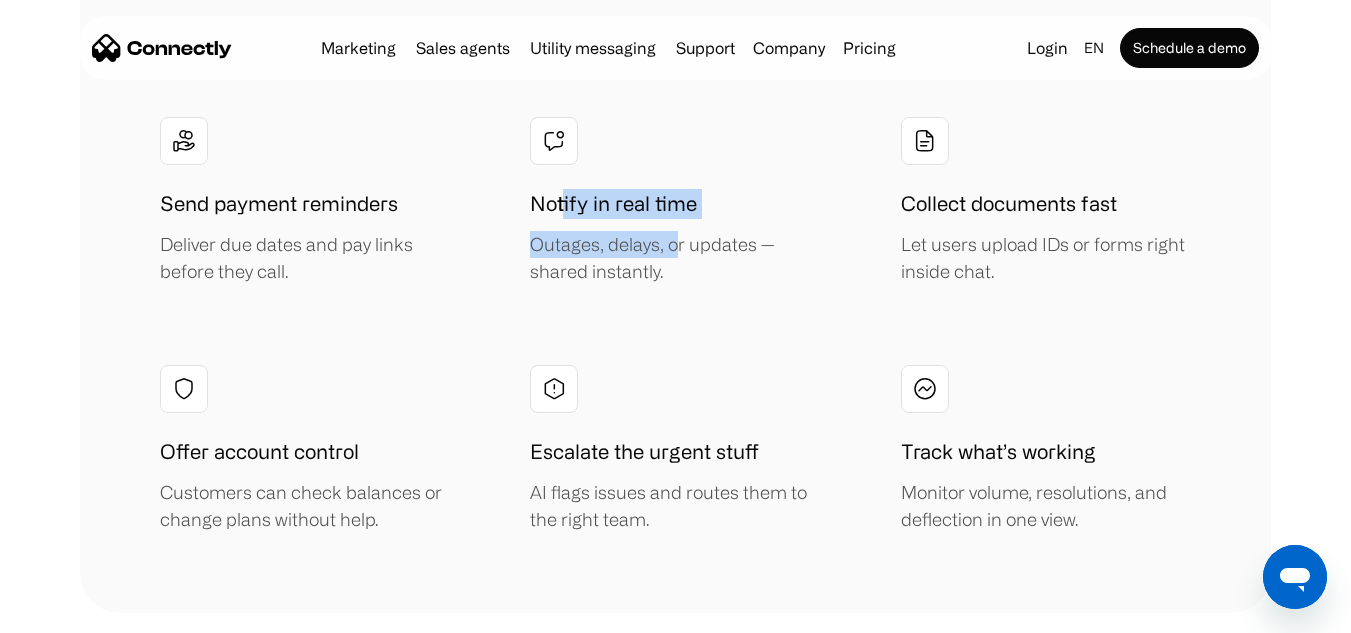 drag, startPoint x: 565, startPoint y: 205, endPoint x: 683, endPoint y: 226, distance: 119.85408 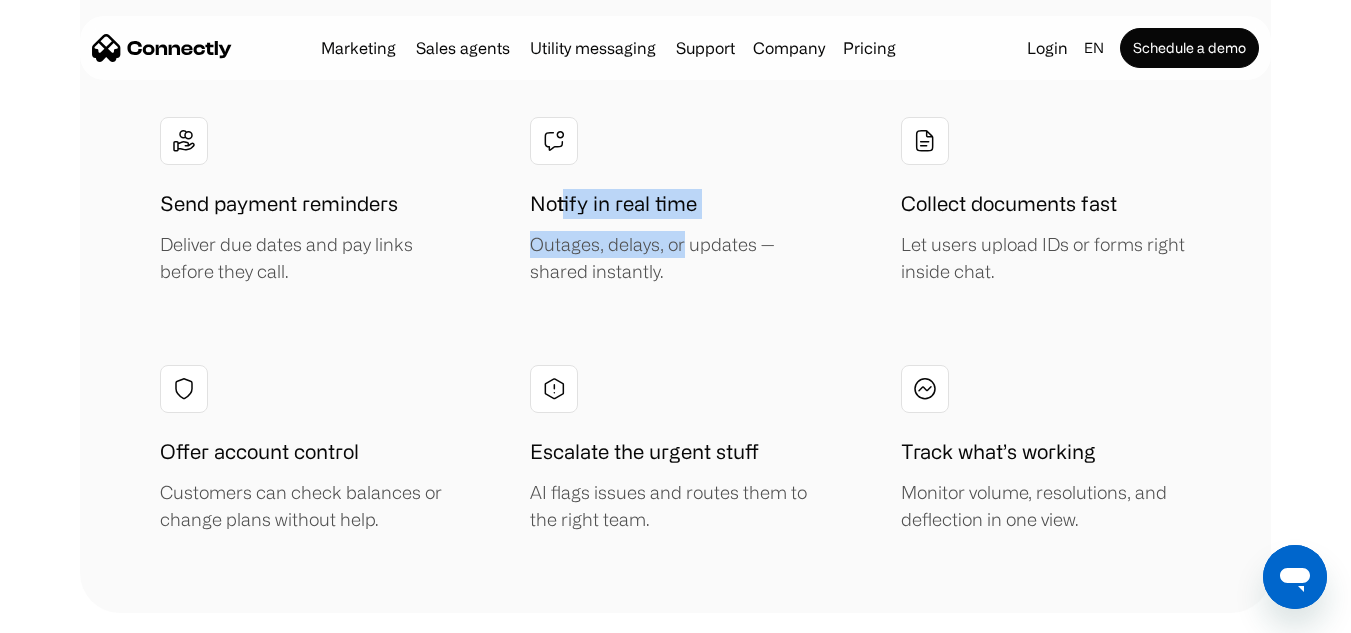 click on "Notify in real time Outages, delays, or updates — shared instantly." at bounding box center (675, 237) 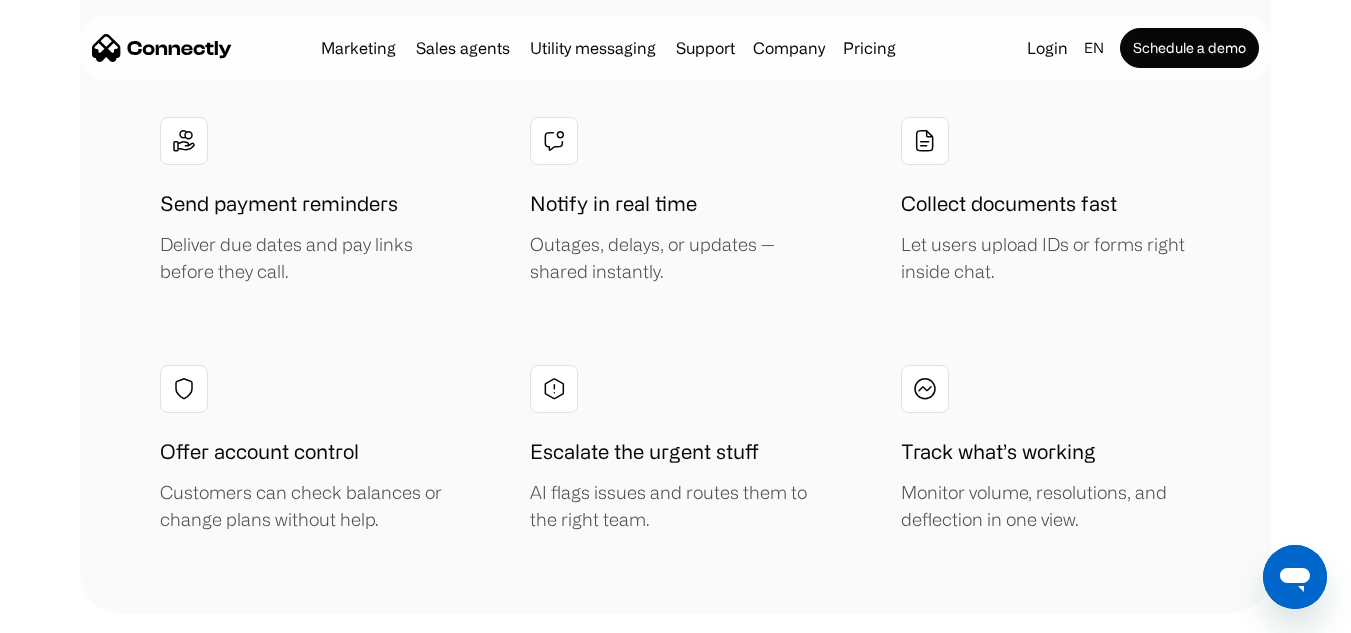 drag, startPoint x: 905, startPoint y: 188, endPoint x: 920, endPoint y: 191, distance: 15.297058 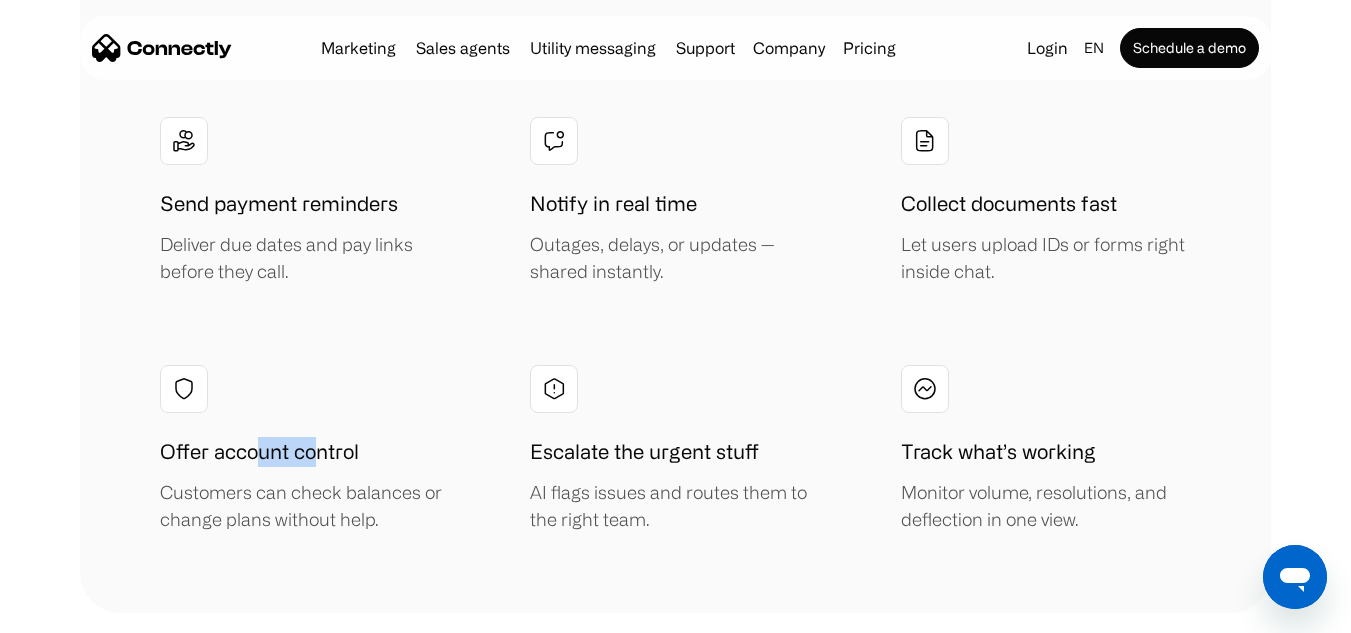 drag, startPoint x: 259, startPoint y: 435, endPoint x: 377, endPoint y: 434, distance: 118.004234 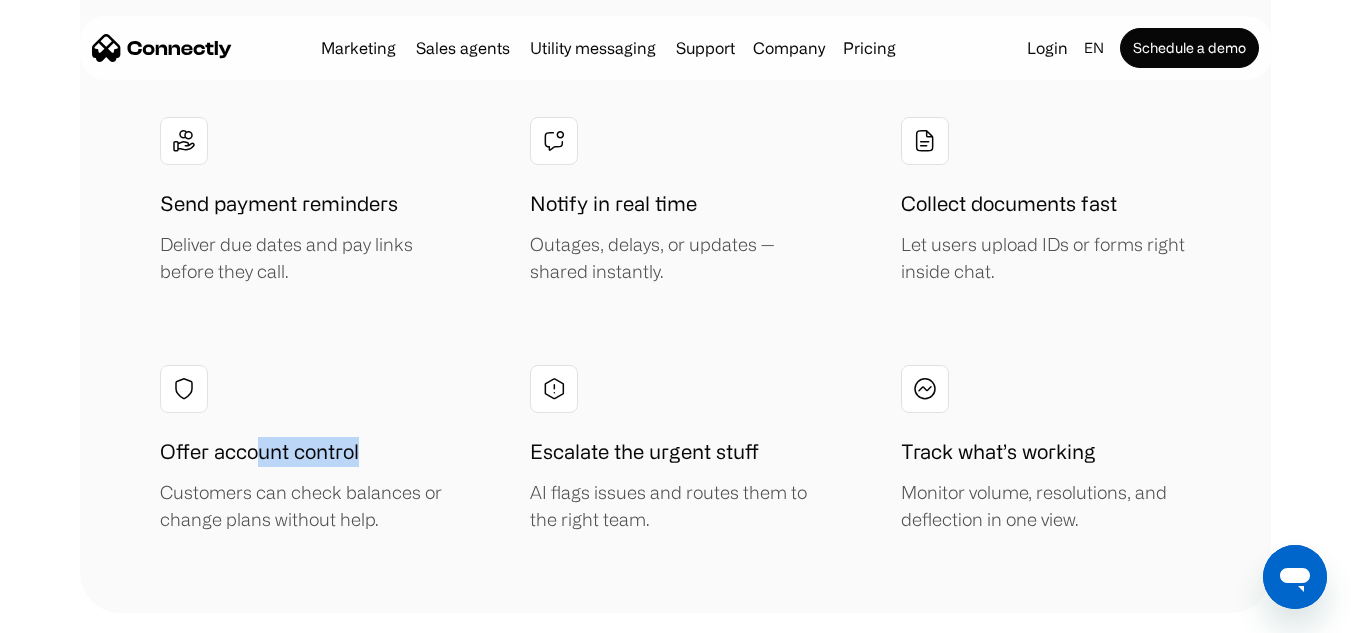 click on "Offer account control Customers can check balances or change plans without help." at bounding box center (305, 449) 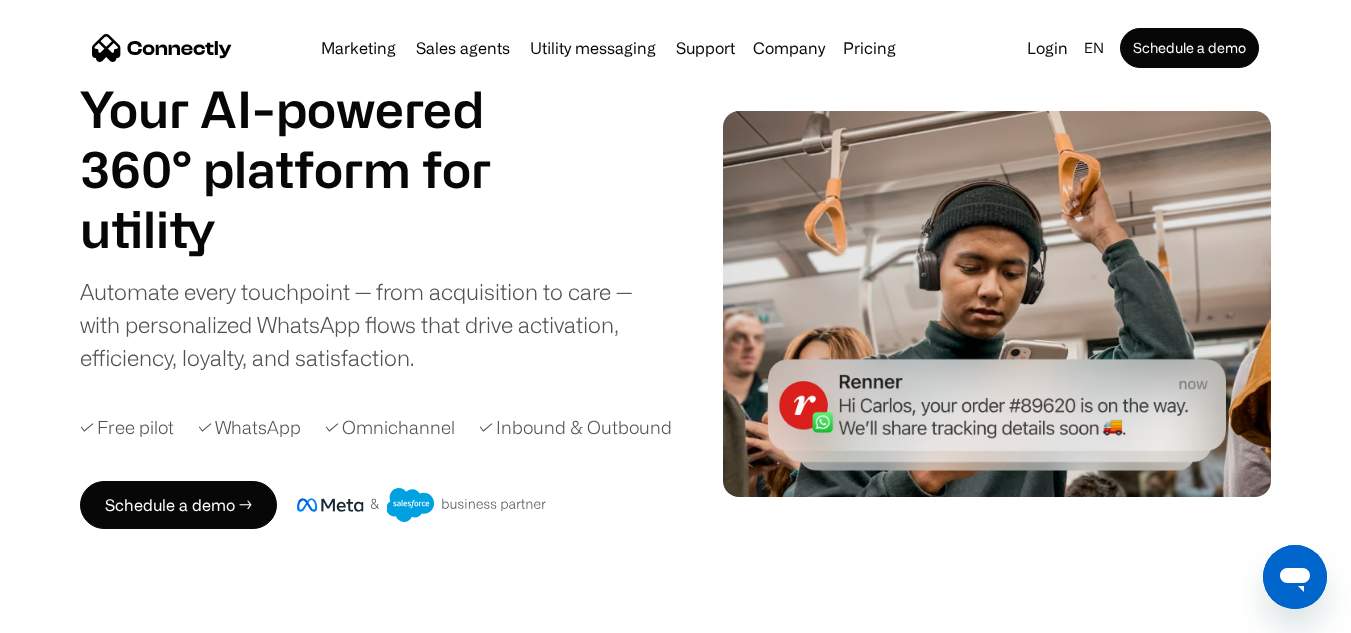scroll, scrollTop: 0, scrollLeft: 0, axis: both 